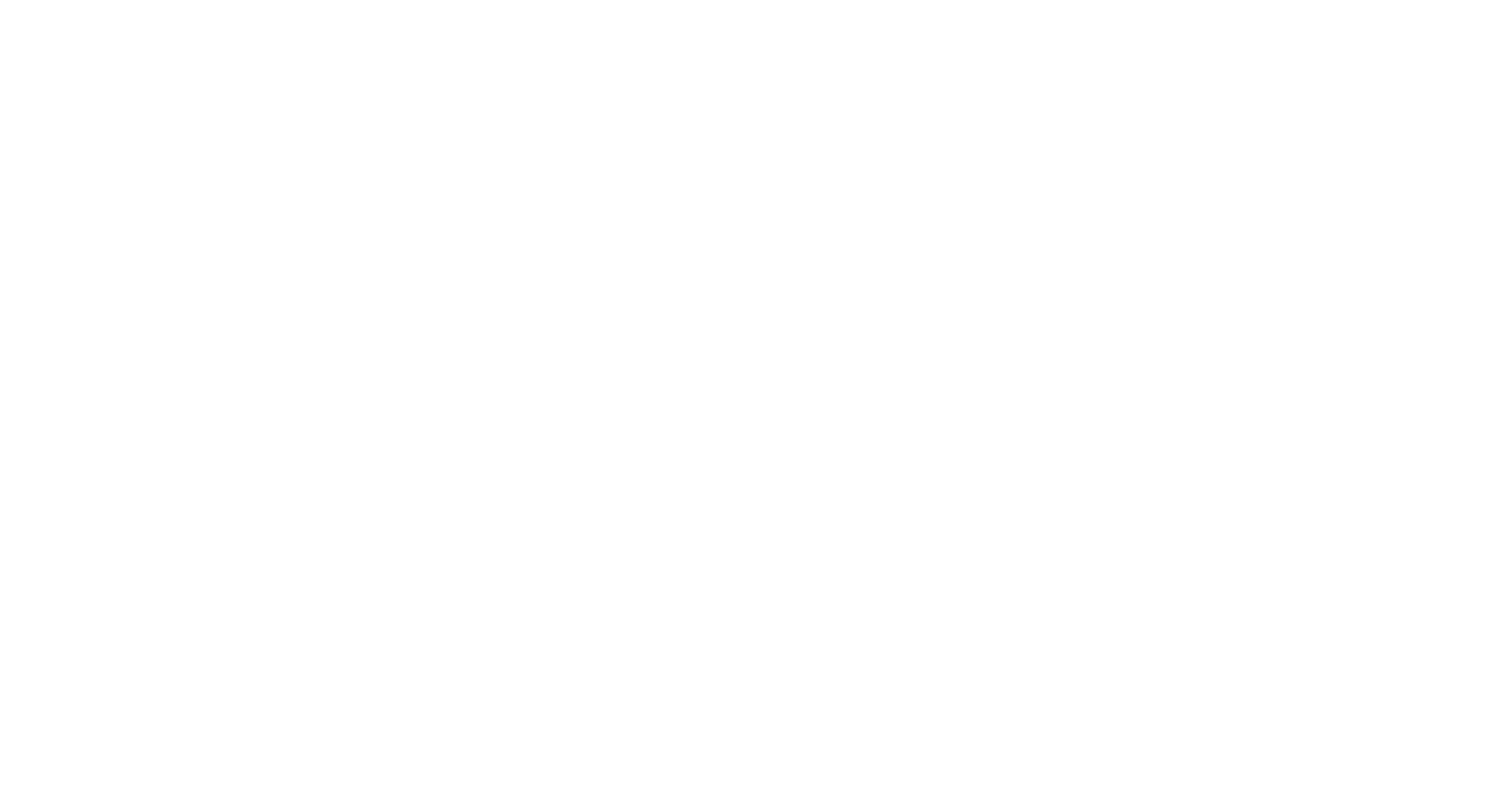 scroll, scrollTop: 0, scrollLeft: 0, axis: both 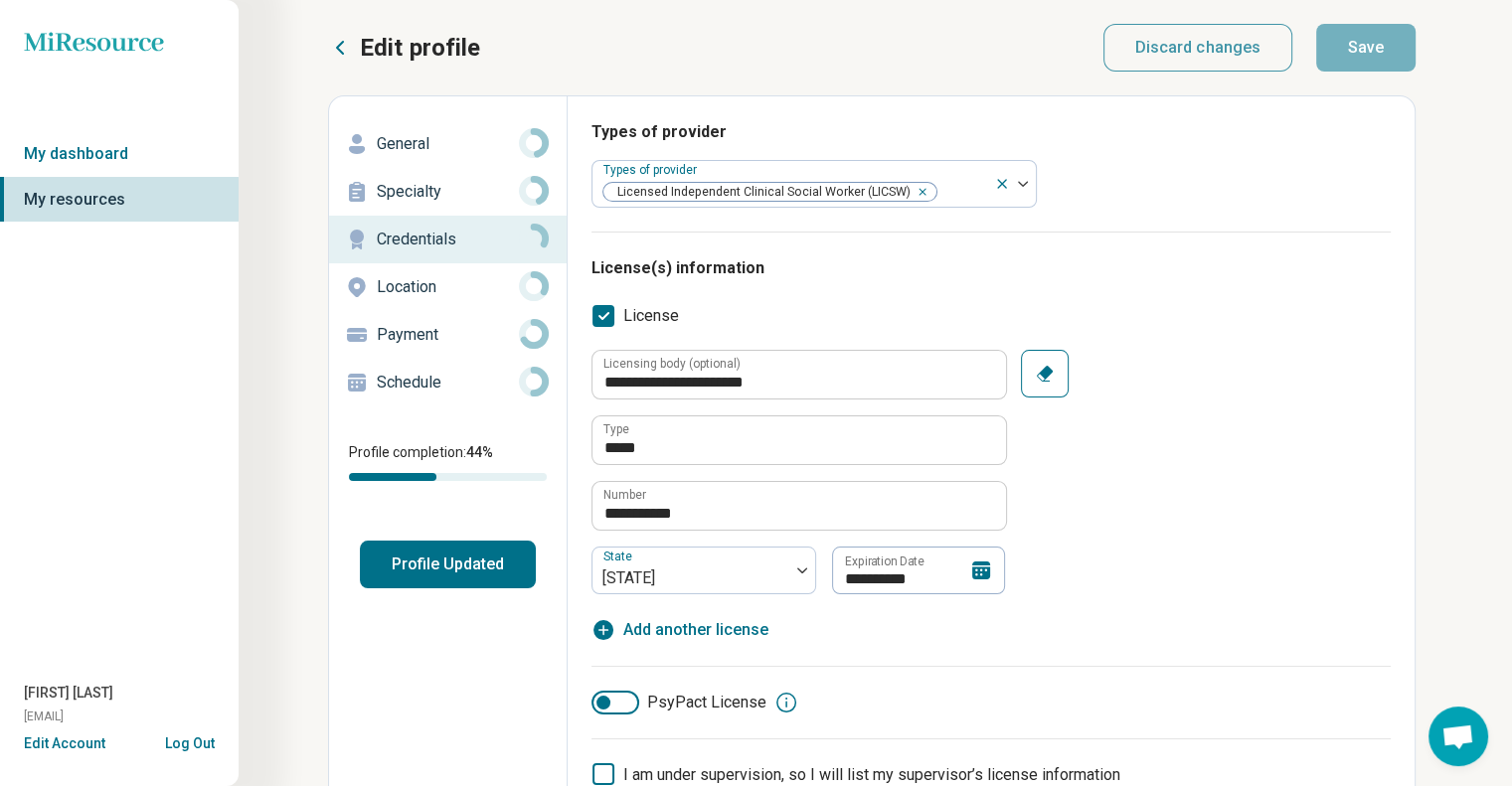 click 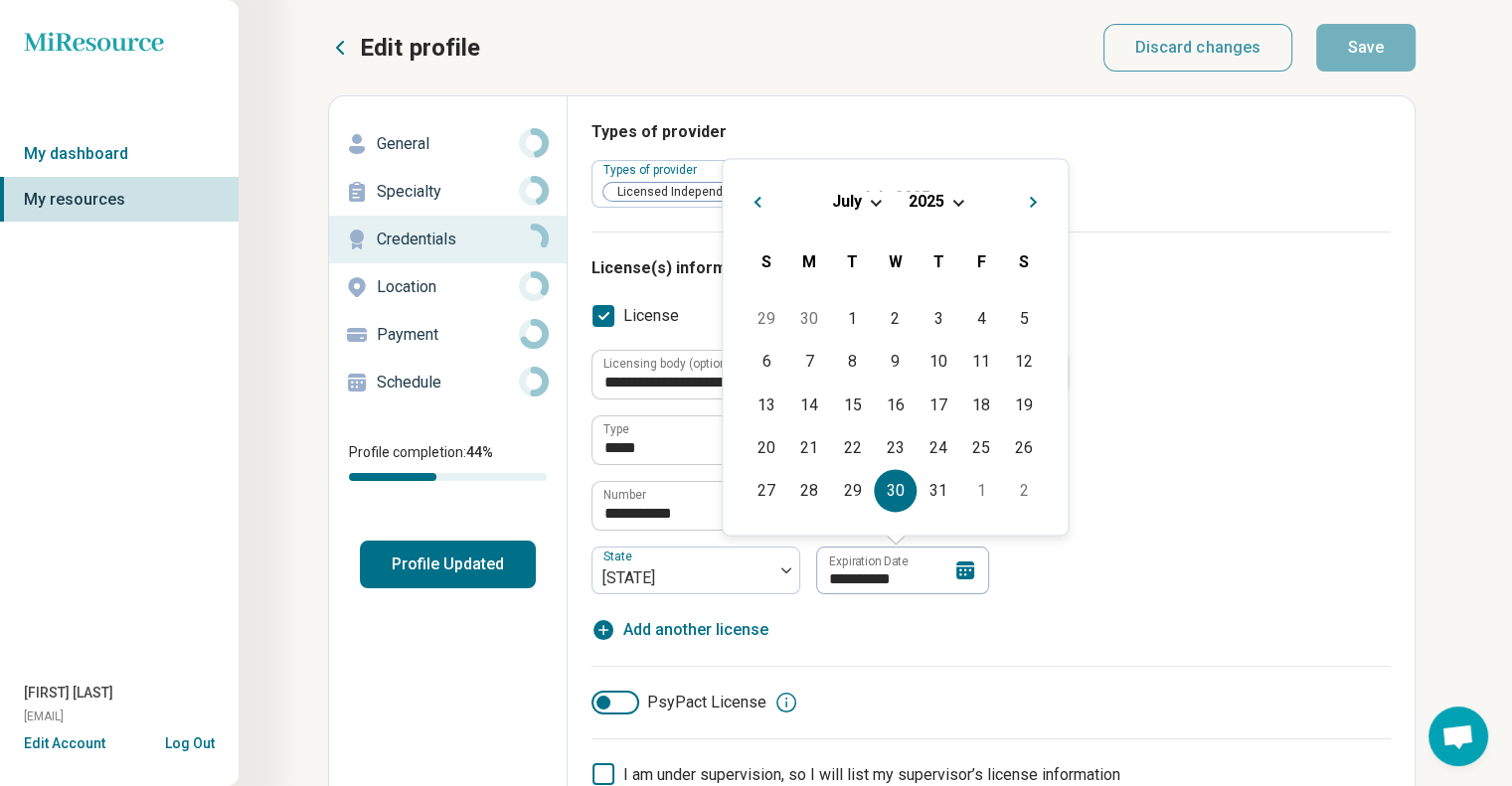 click on "Previous Month" at bounding box center (756, 204) 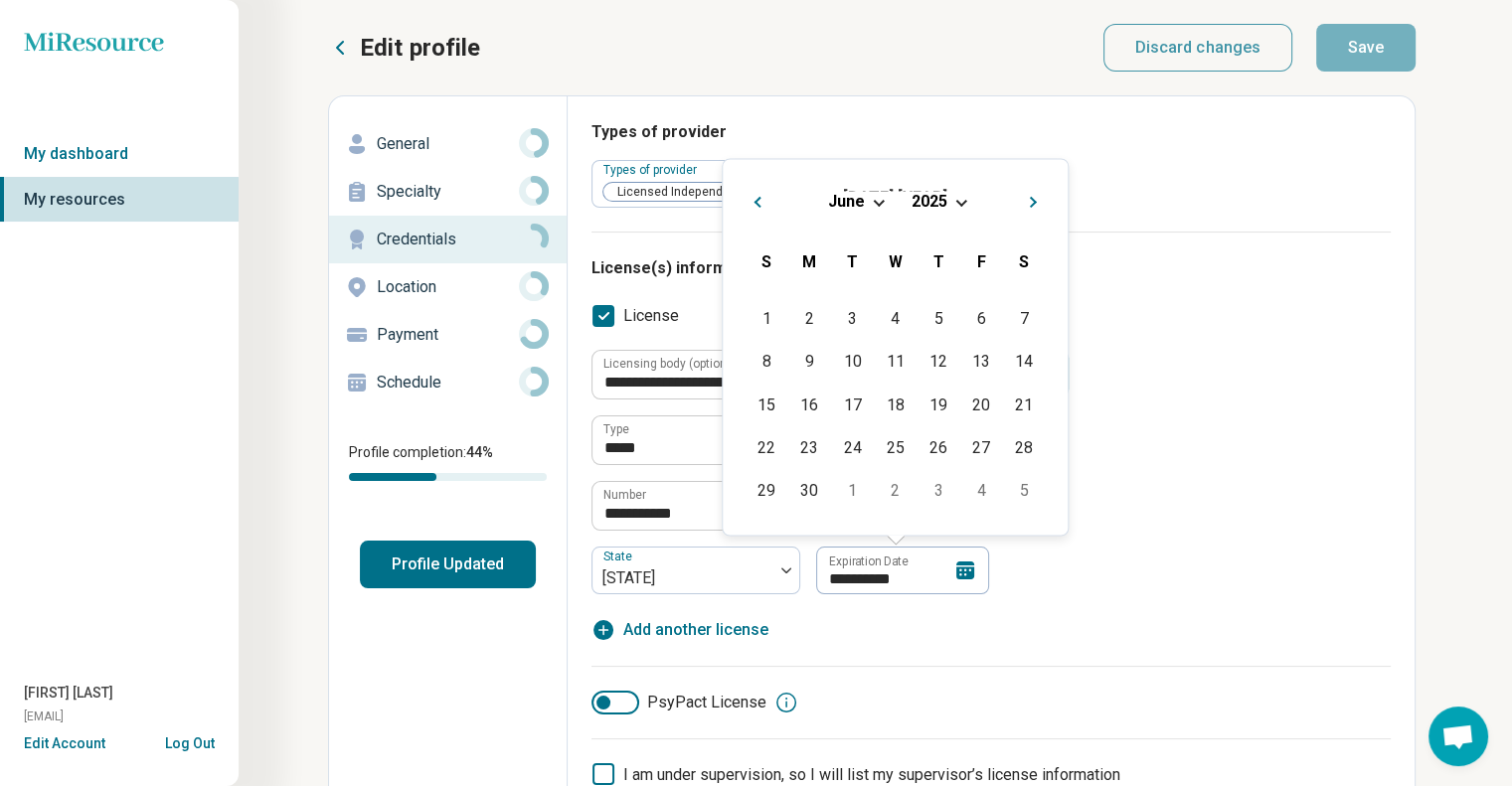 click on "Previous Month" at bounding box center [756, 204] 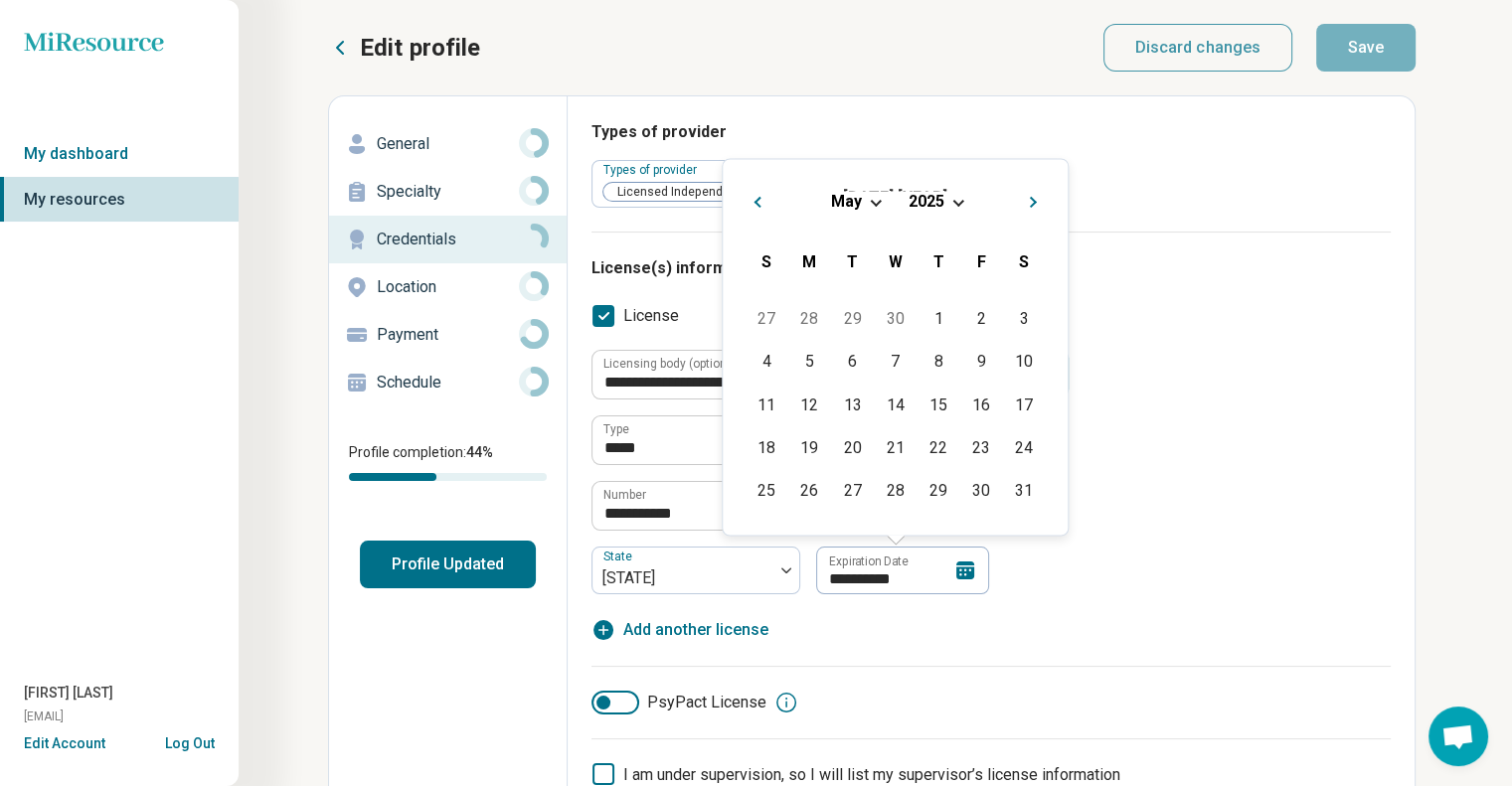 click on "Previous Month" at bounding box center [756, 204] 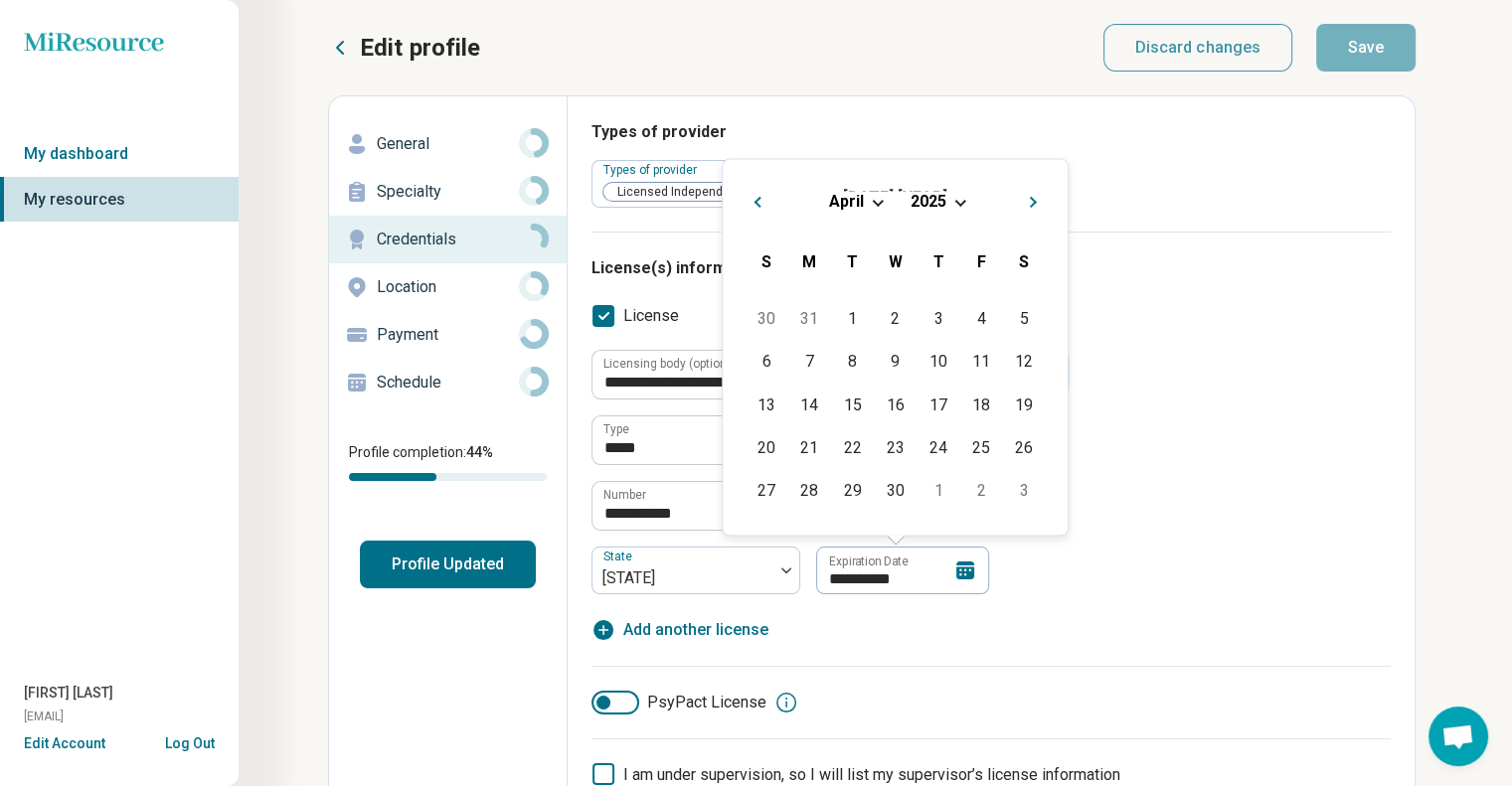 click on "Previous Month" at bounding box center (756, 204) 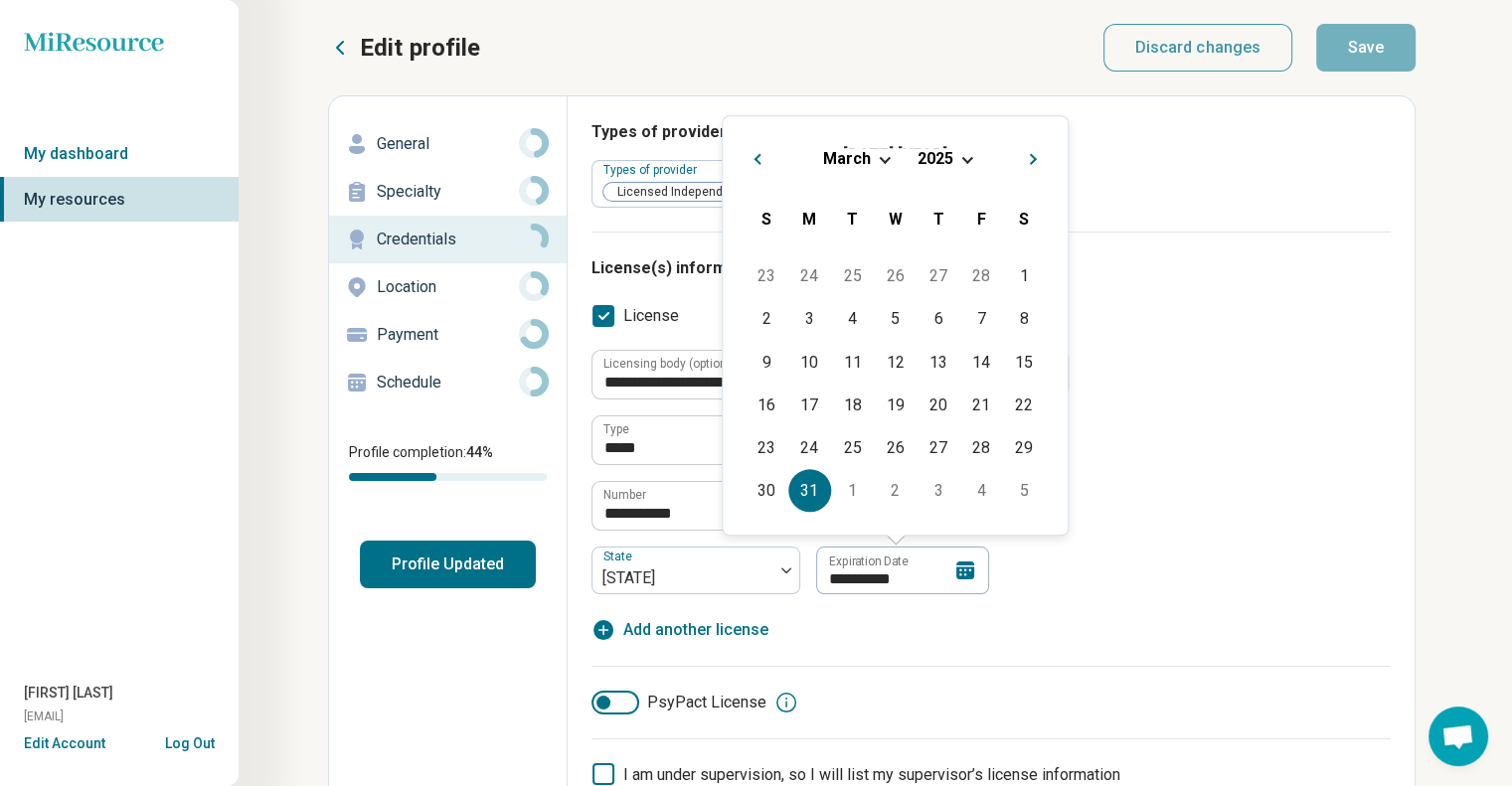 click on "31" at bounding box center [809, 490] 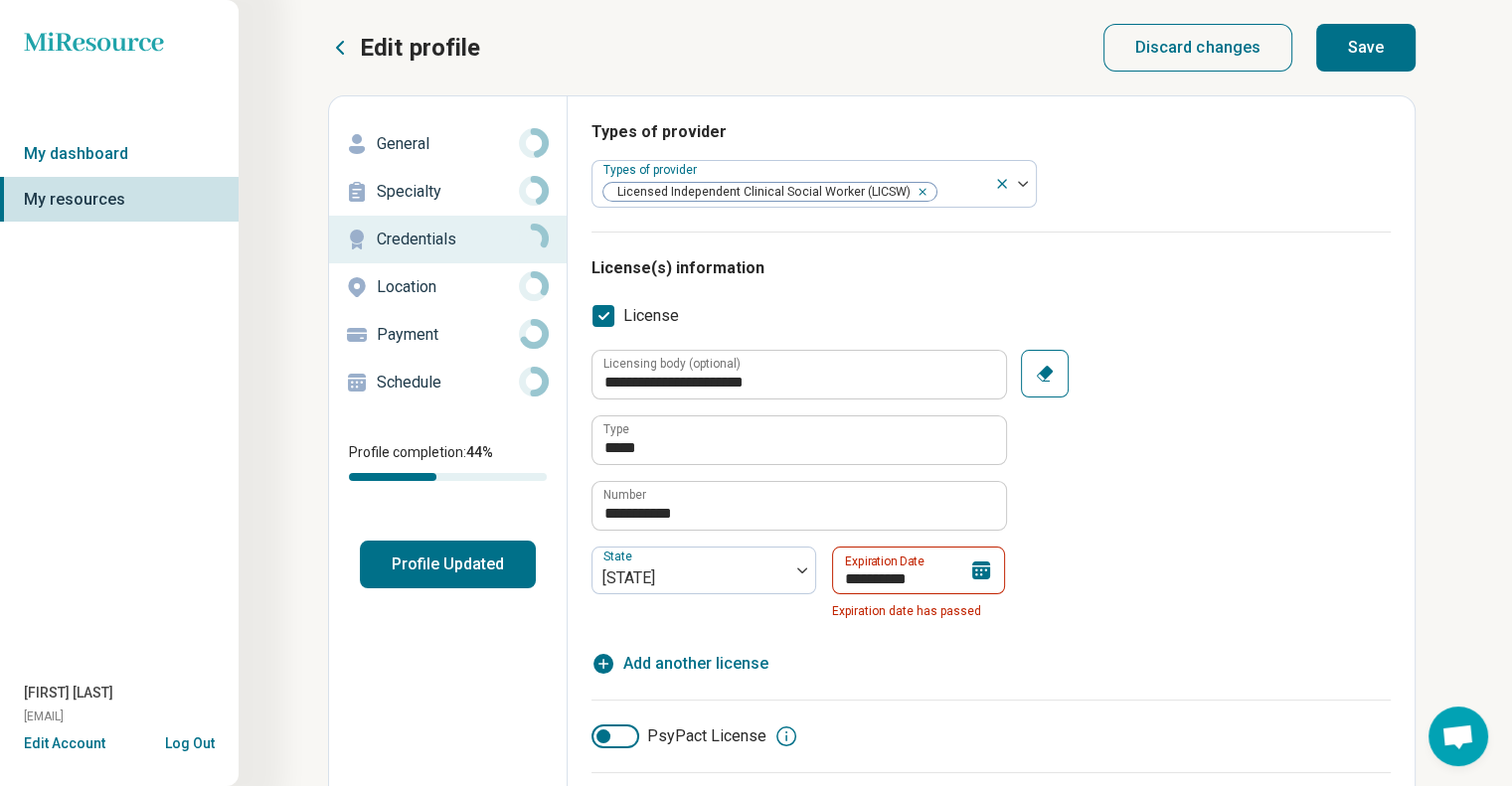 click 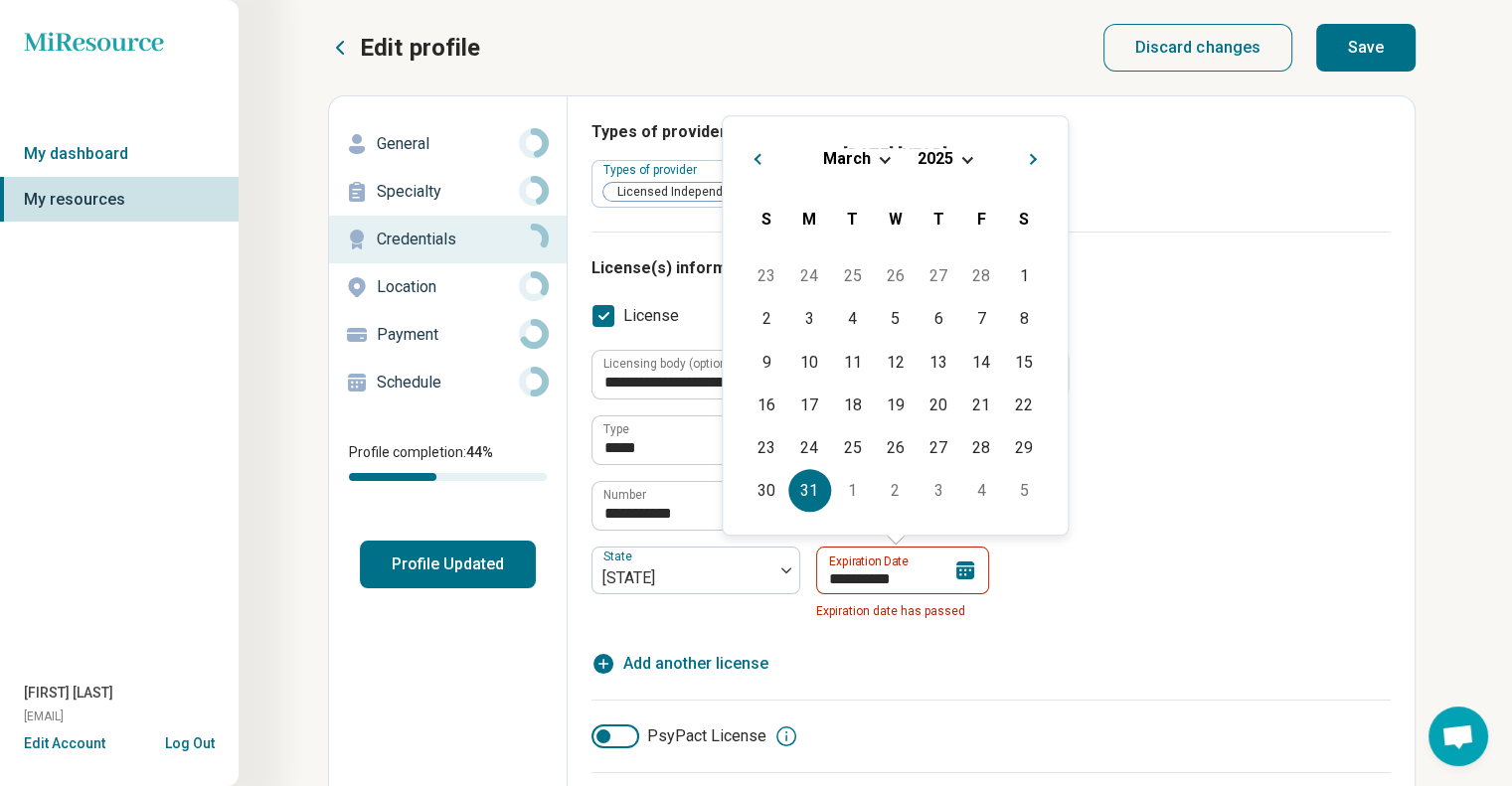 click at bounding box center (966, 157) 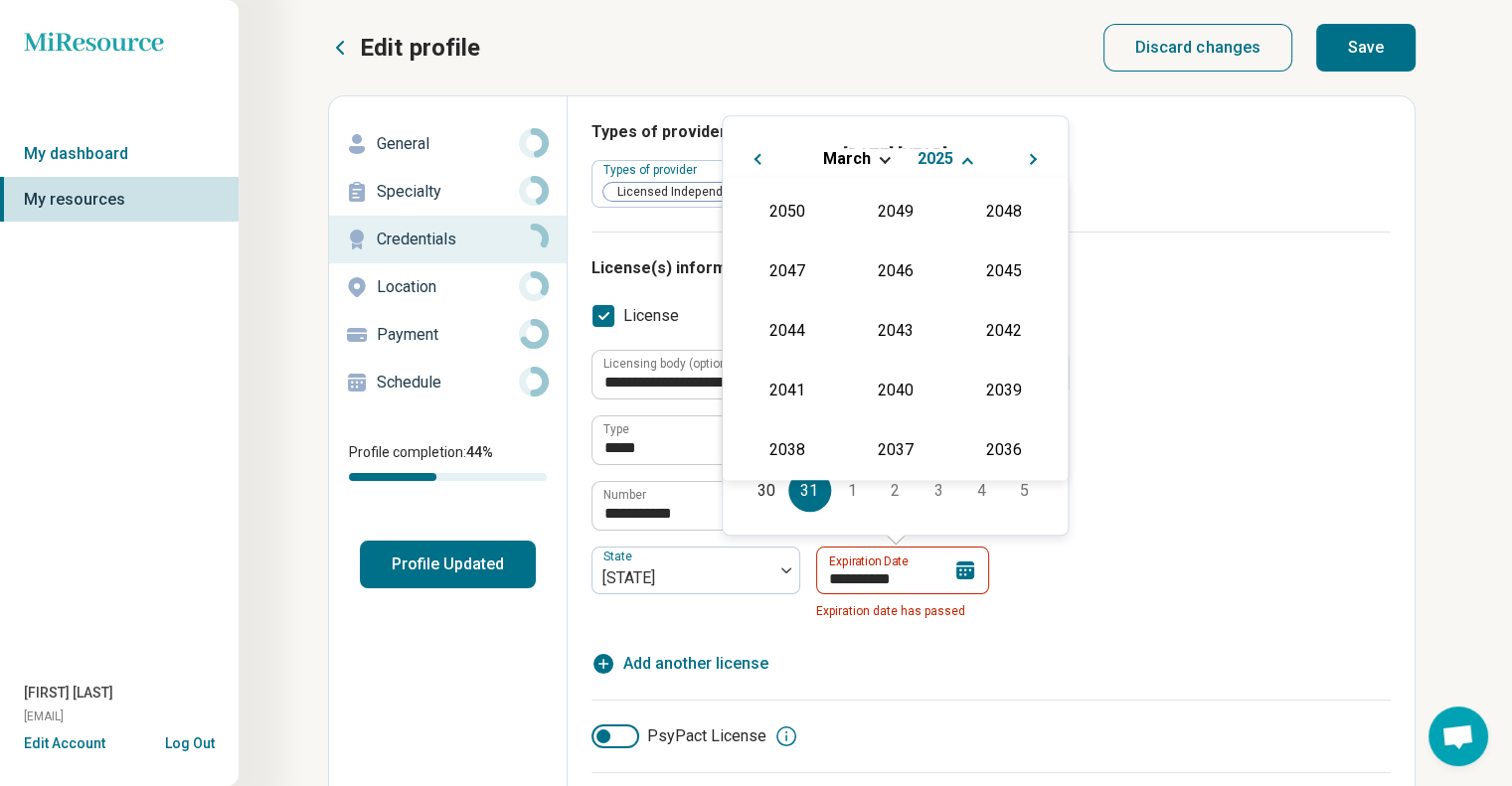scroll, scrollTop: 360, scrollLeft: 0, axis: vertical 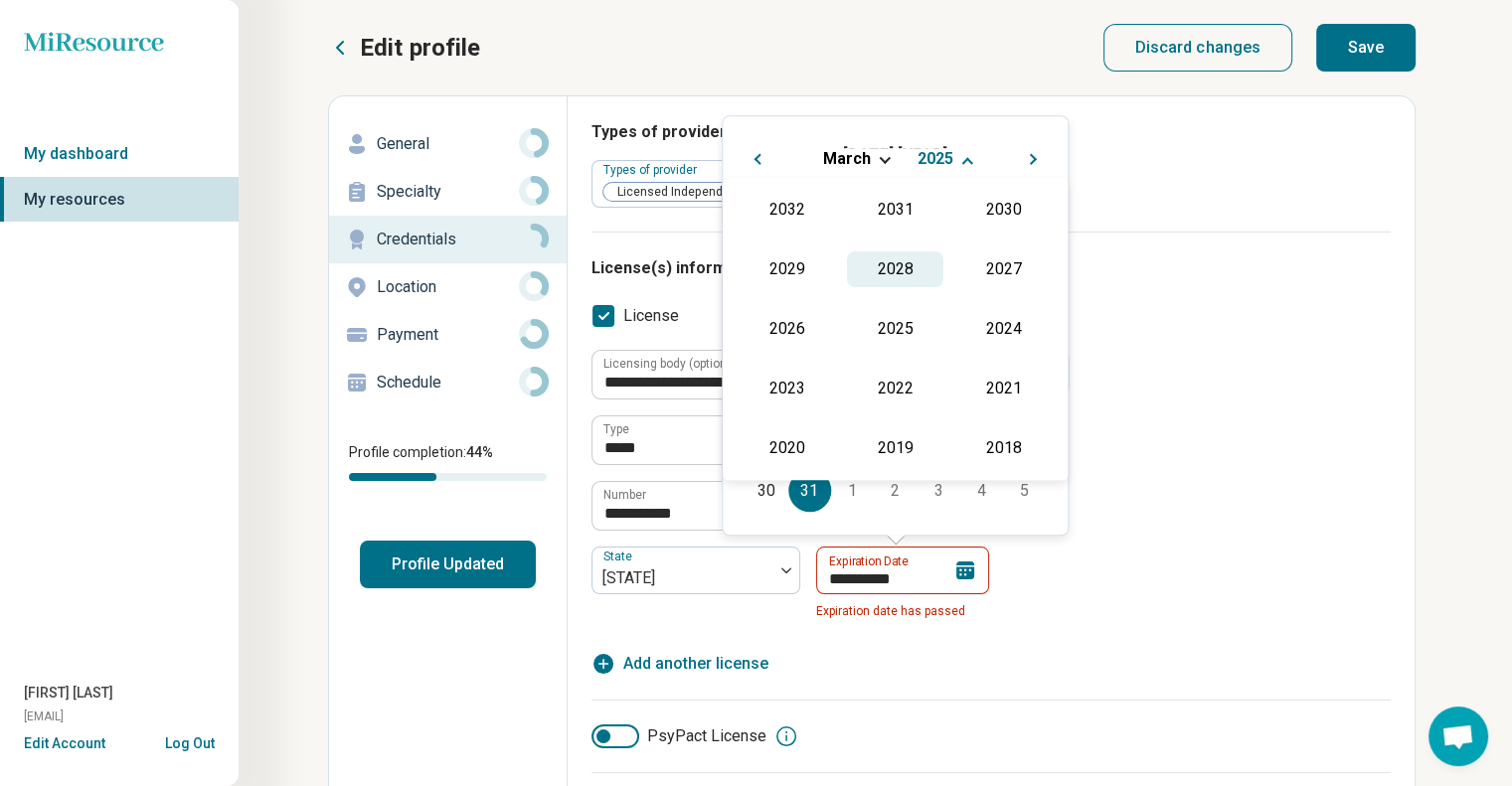 click on "2028" at bounding box center [895, 269] 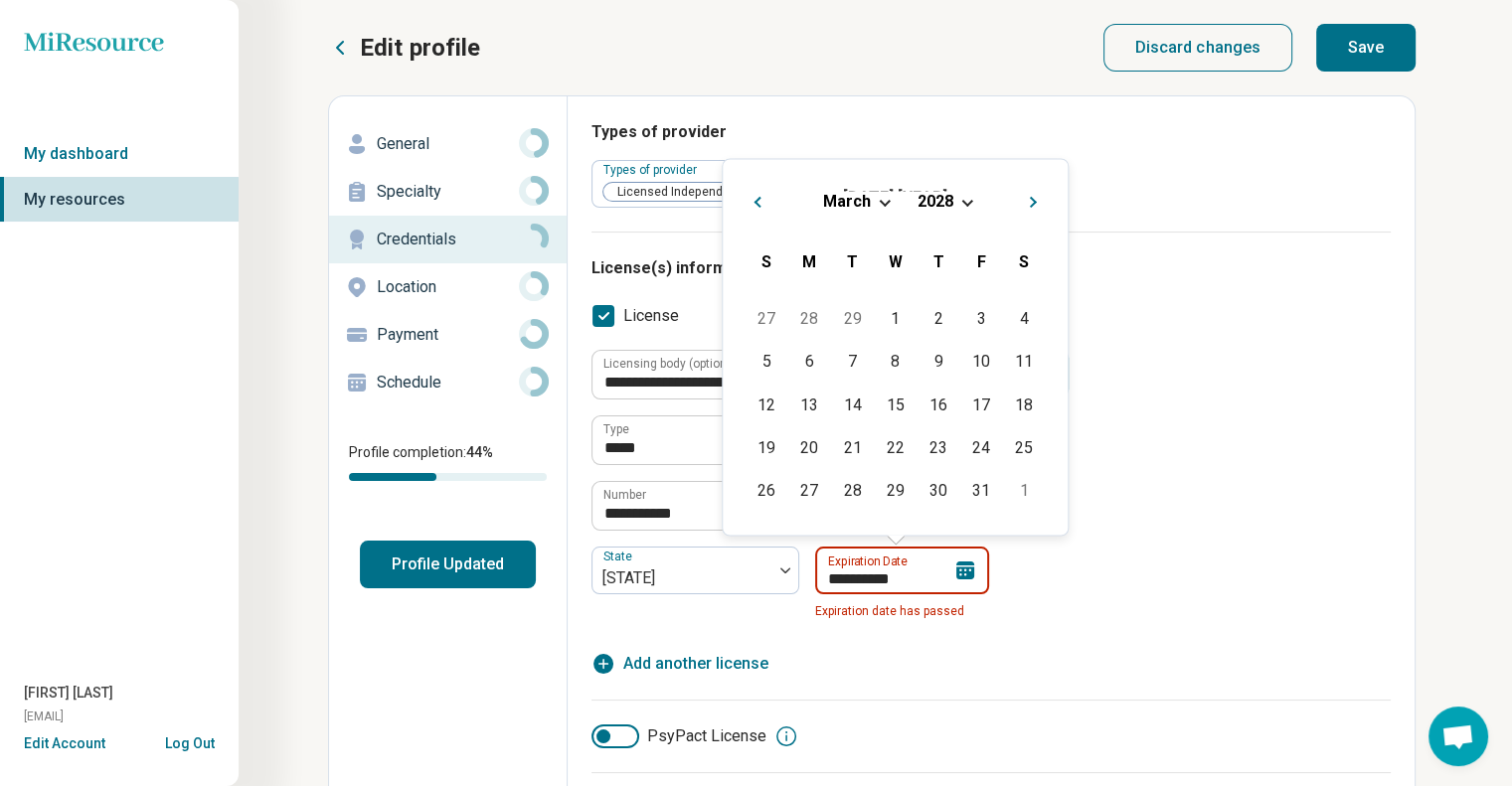 click on "**********" at bounding box center (902, 570) 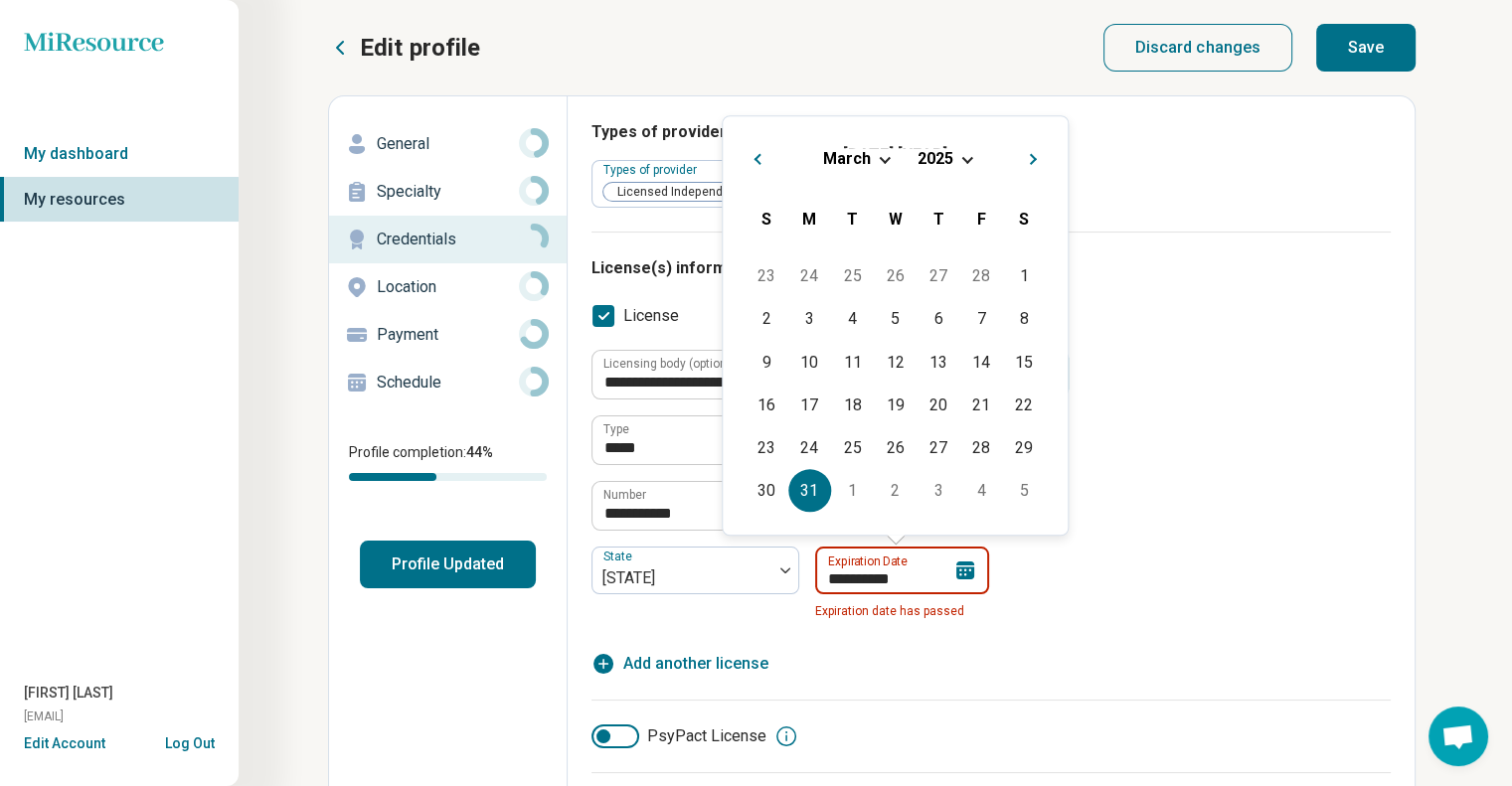 click on "**********" at bounding box center (902, 570) 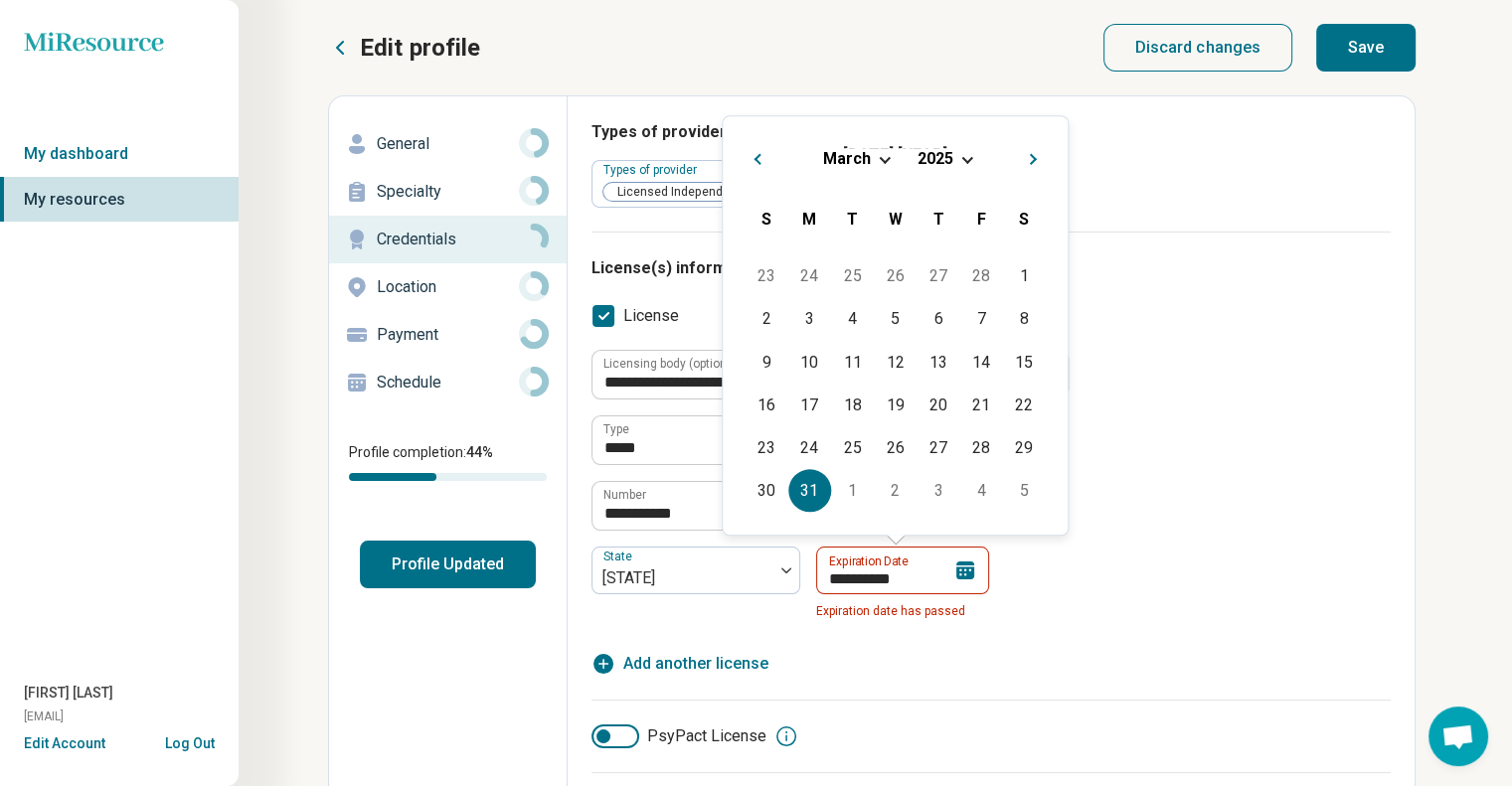 click on "[LICENSING_BODY] [TYPE] [NUMBER] [STATE] [EXPIRATION_DATE] [DATE] [DATE]" at bounding box center (991, 489) 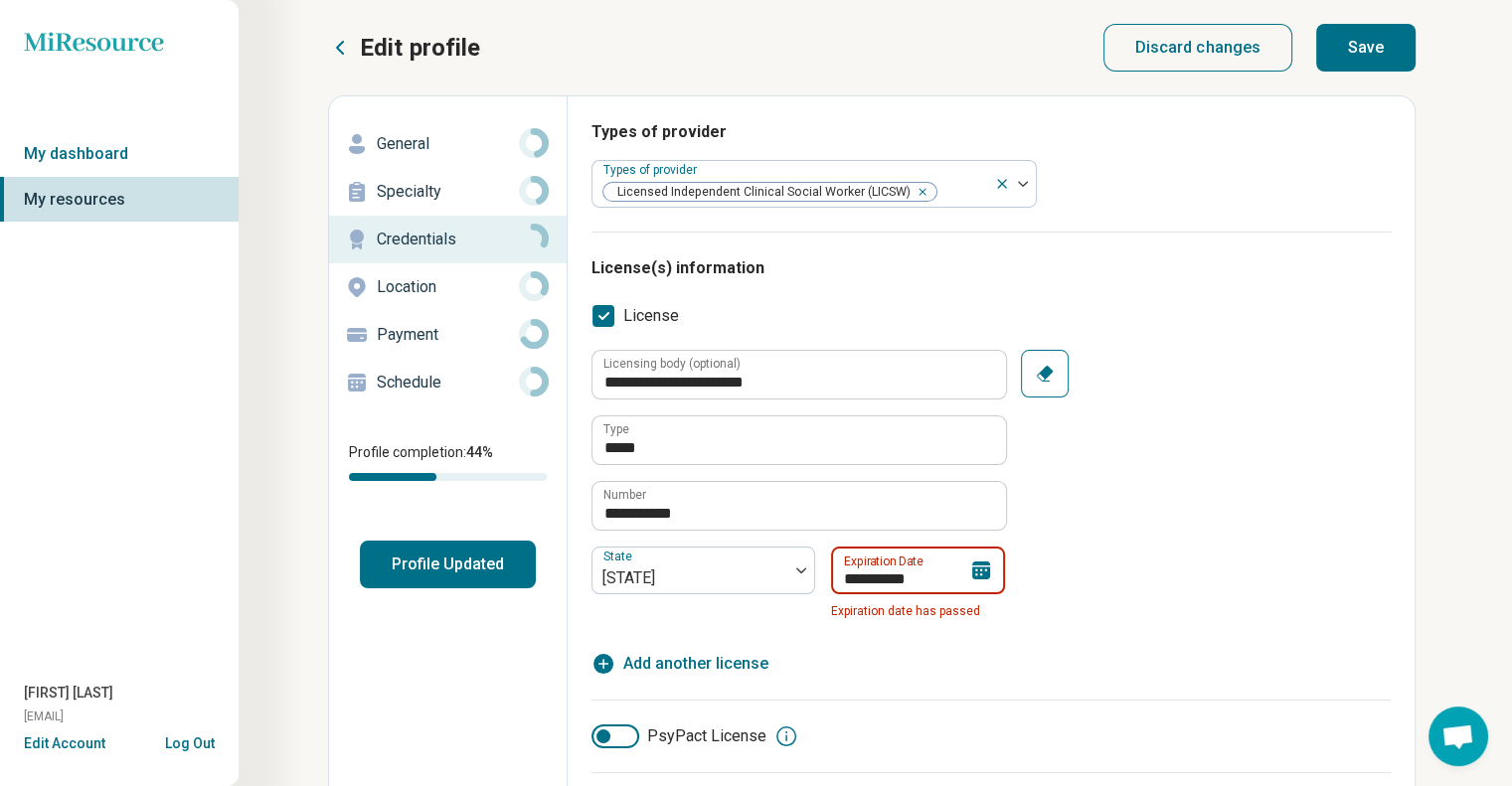click on "**********" at bounding box center [918, 570] 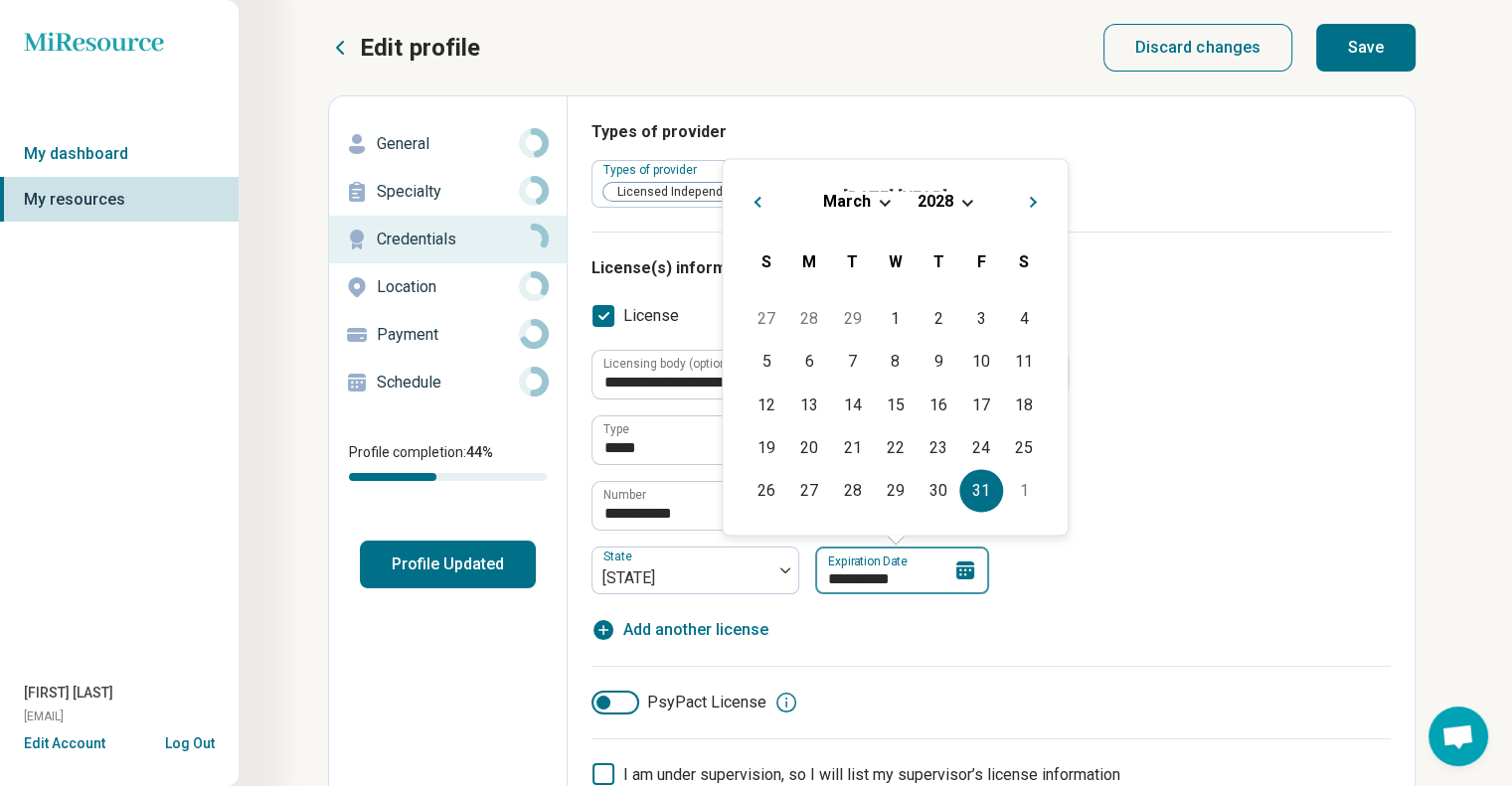 type on "**********" 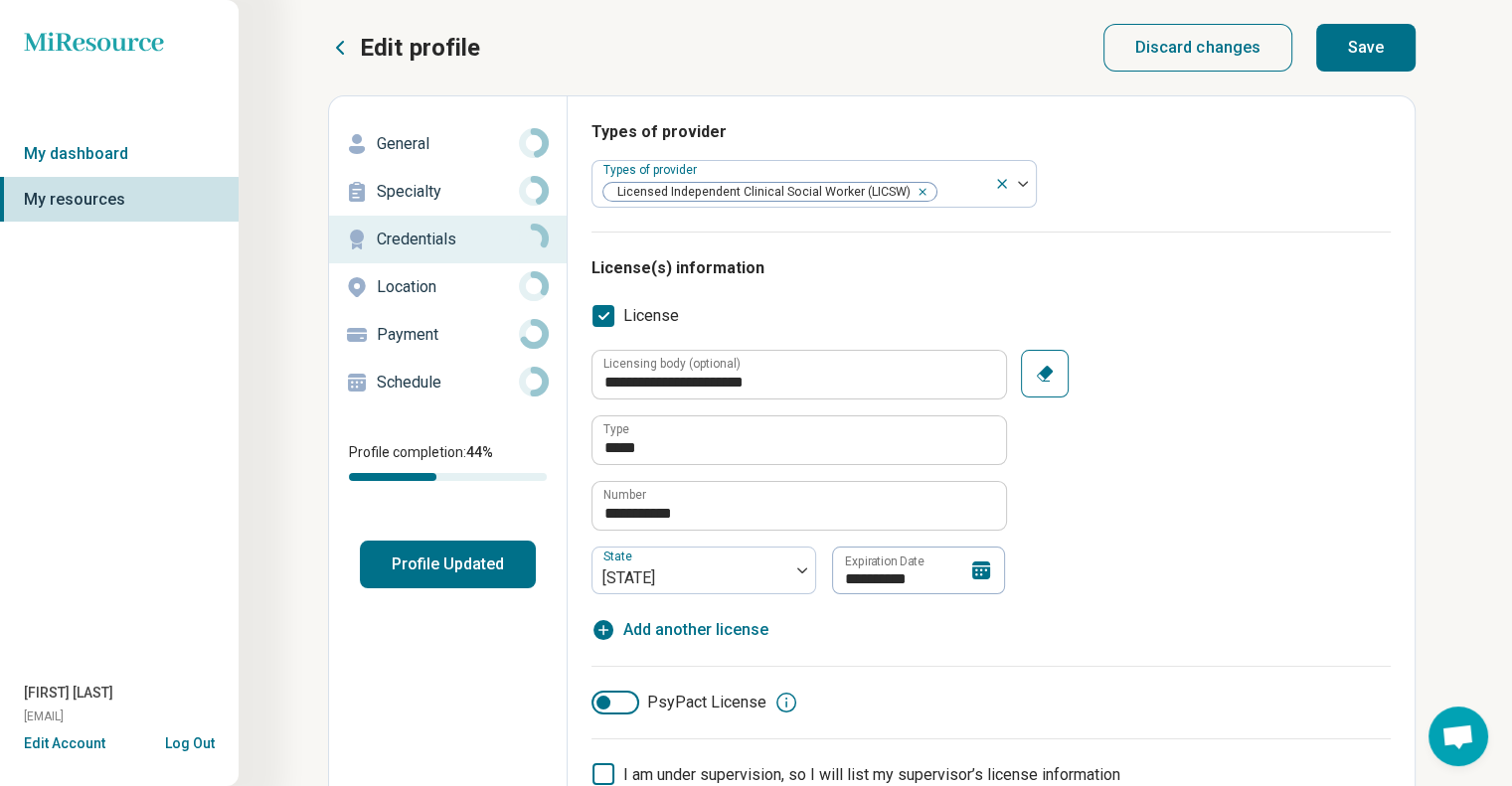 click on "[LICENSING_BODY] [TYPE] [NUMBER] [STATE] [EXPIRATION_DATE]" at bounding box center (991, 472) 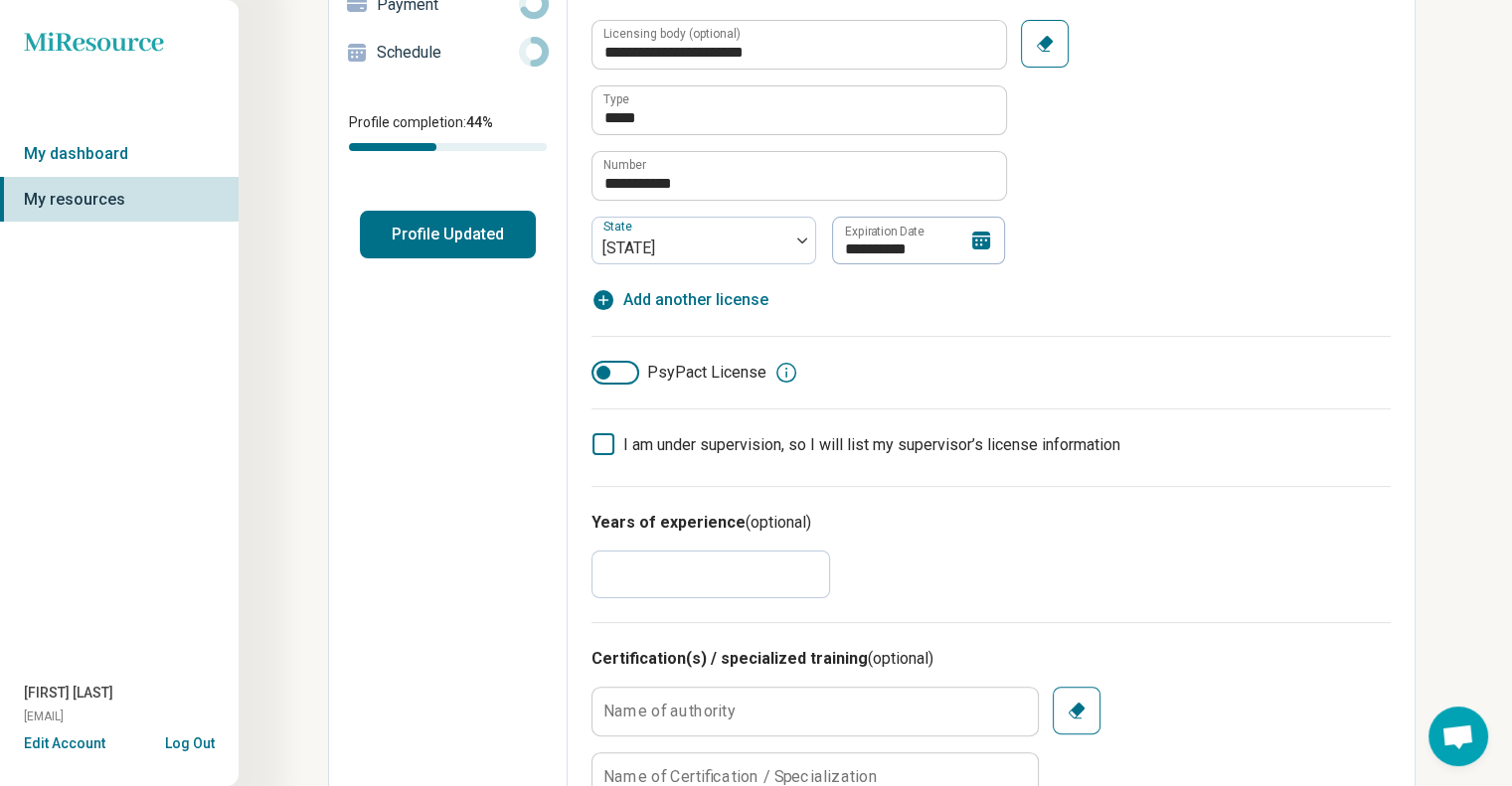 scroll, scrollTop: 348, scrollLeft: 0, axis: vertical 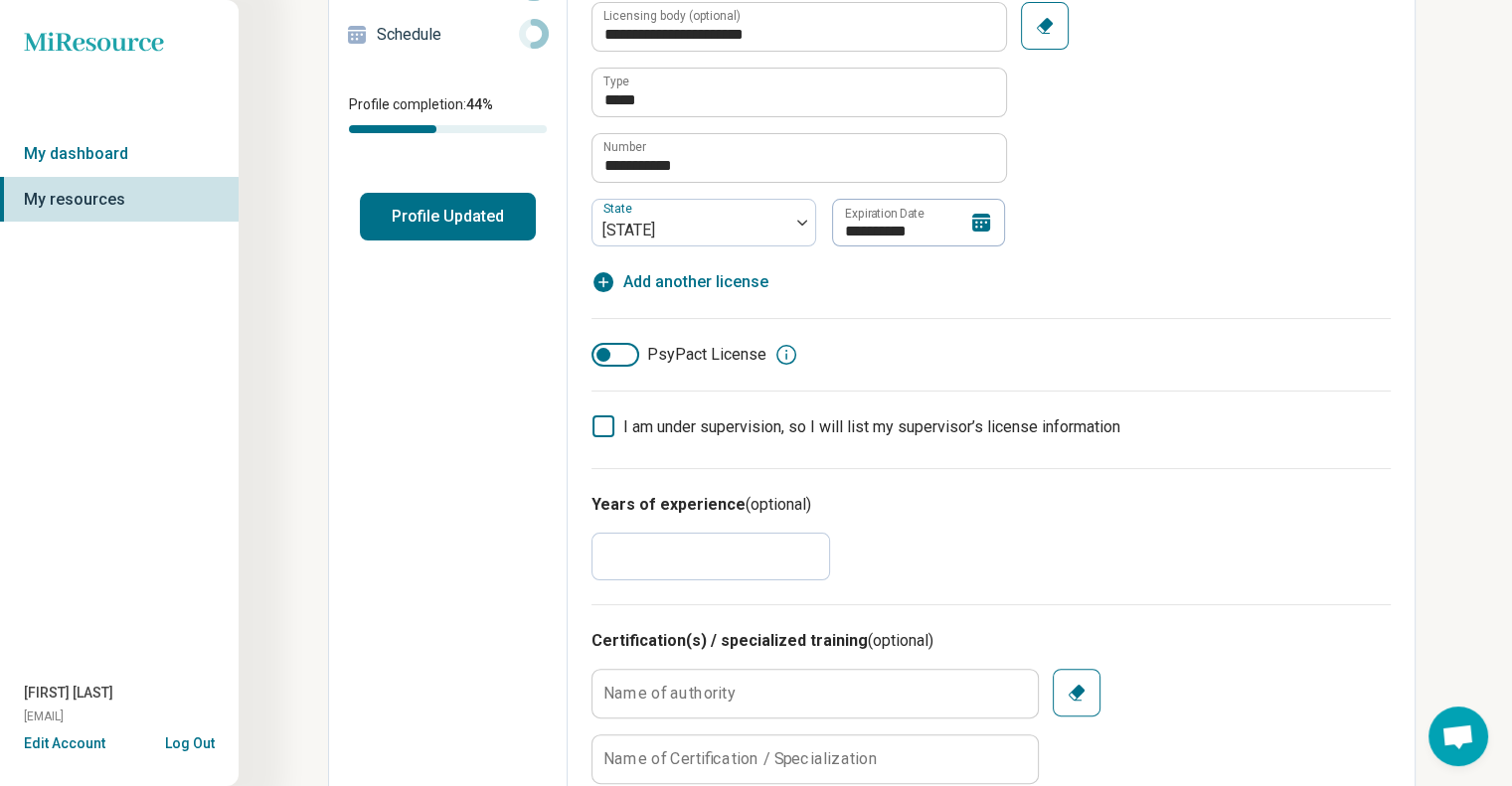 click on "Add another license" at bounding box center [696, 282] 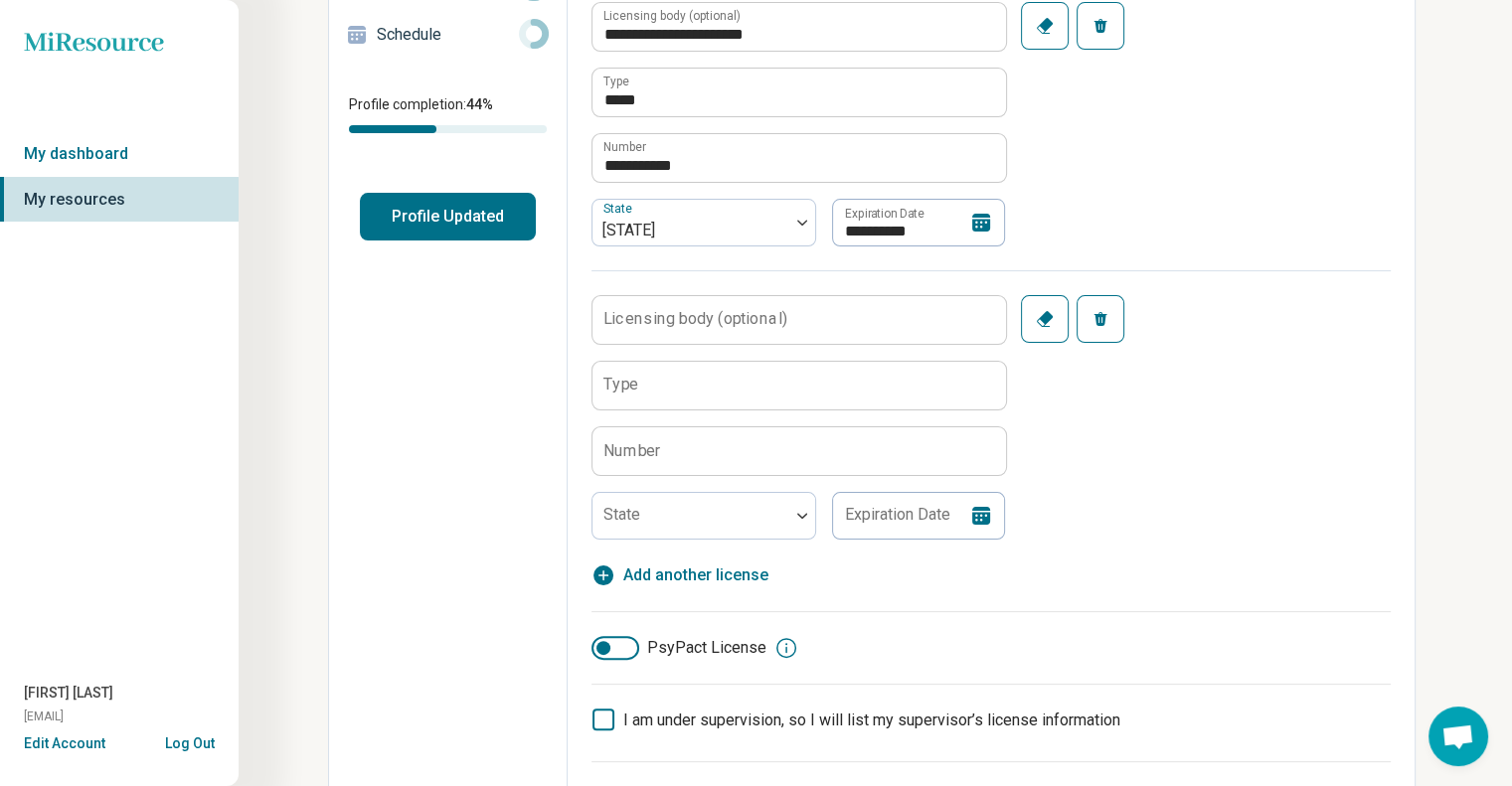 click on "Licensing body (optional)" at bounding box center (695, 319) 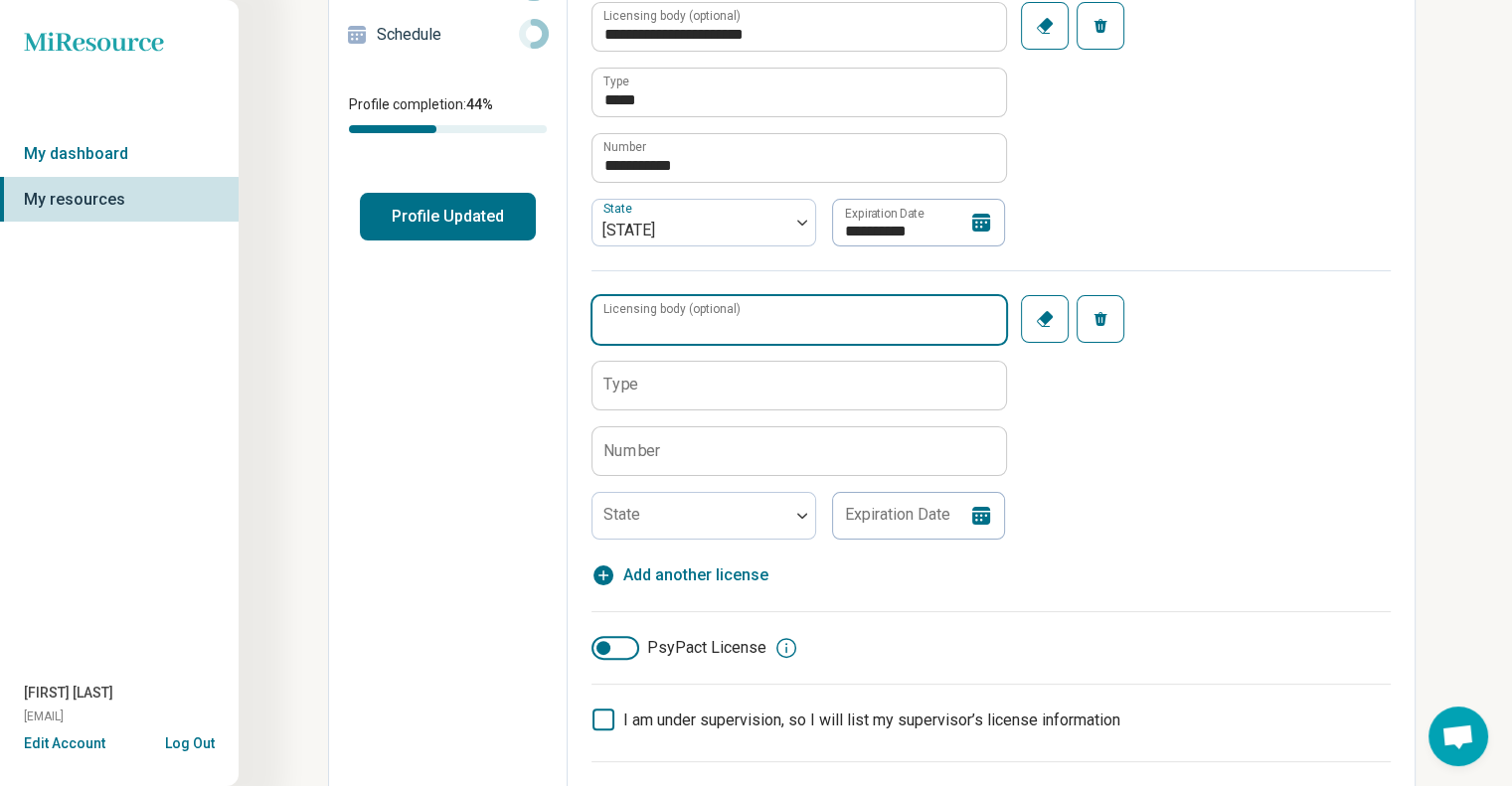 click on "Licensing body (optional)" at bounding box center (799, 320) 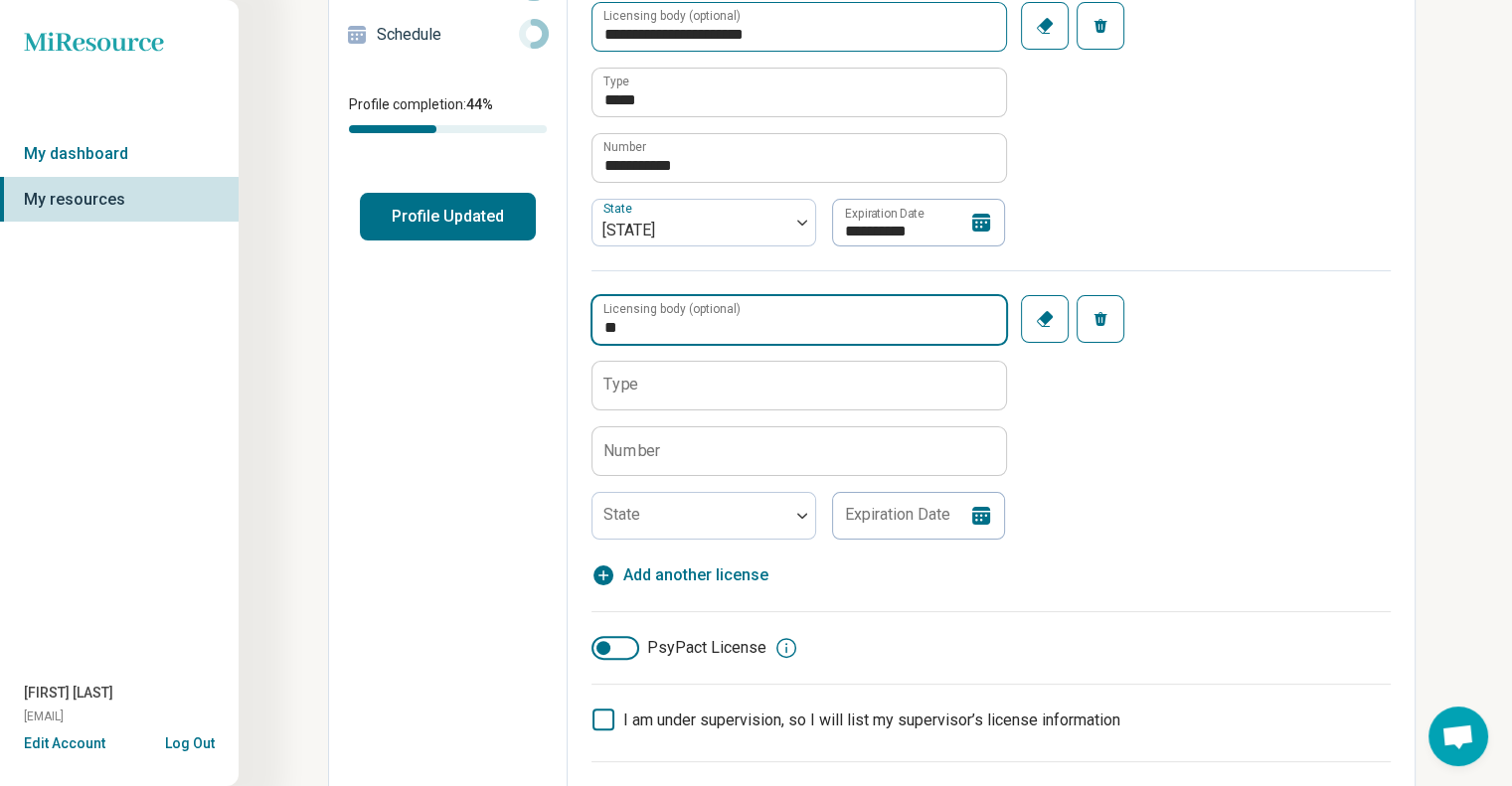 type on "*" 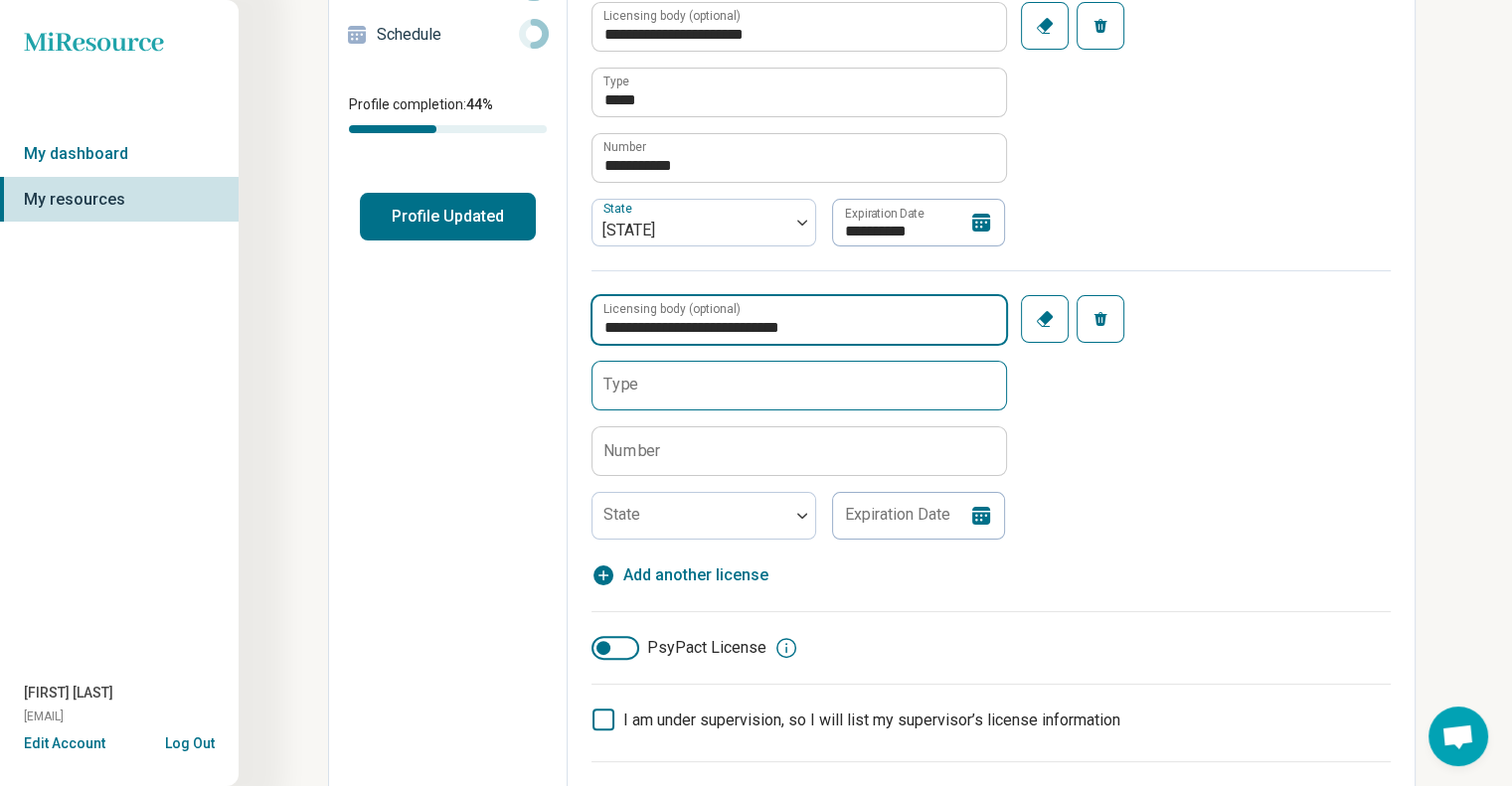 type on "**********" 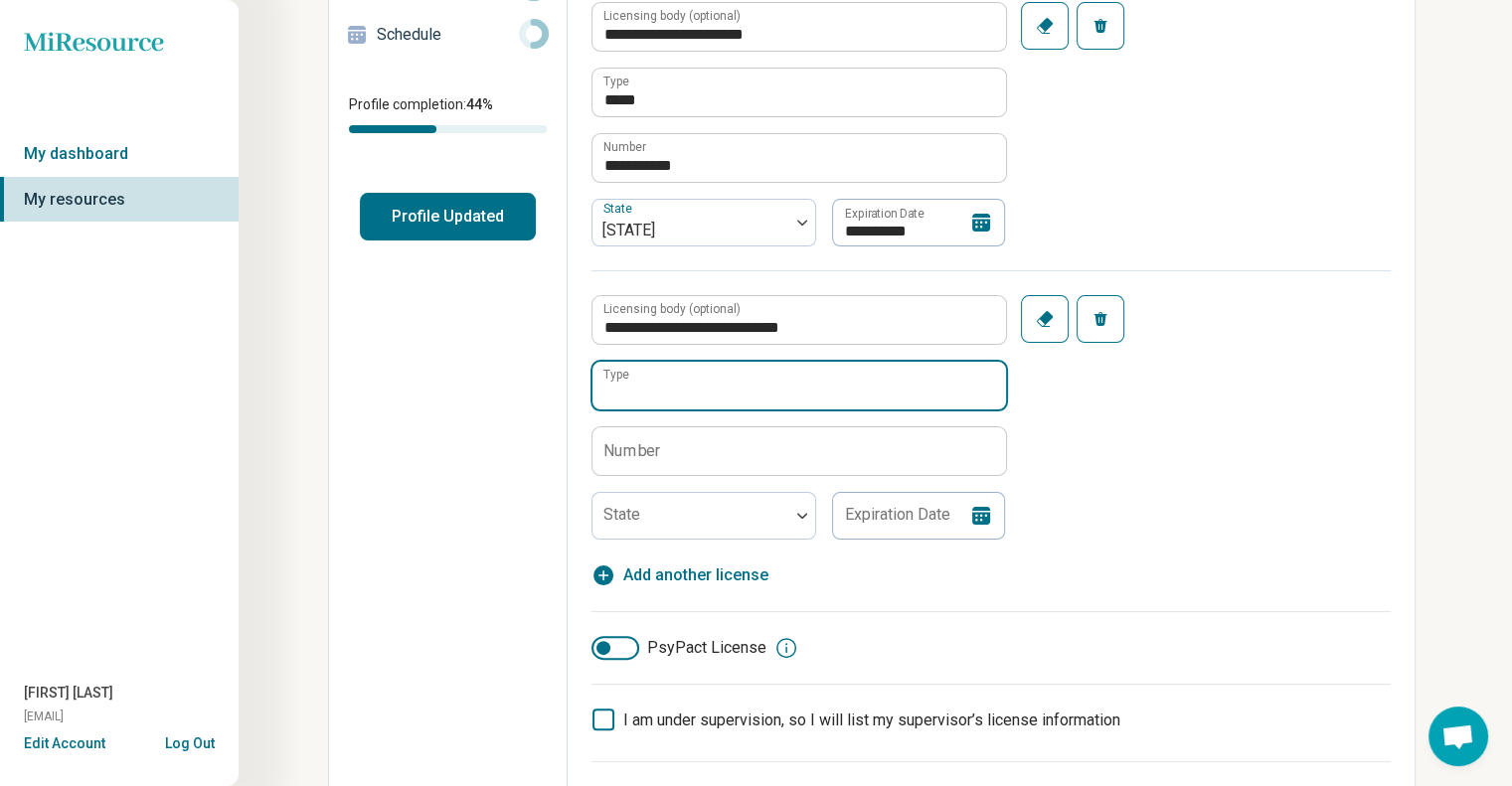 click on "Type" at bounding box center [799, 386] 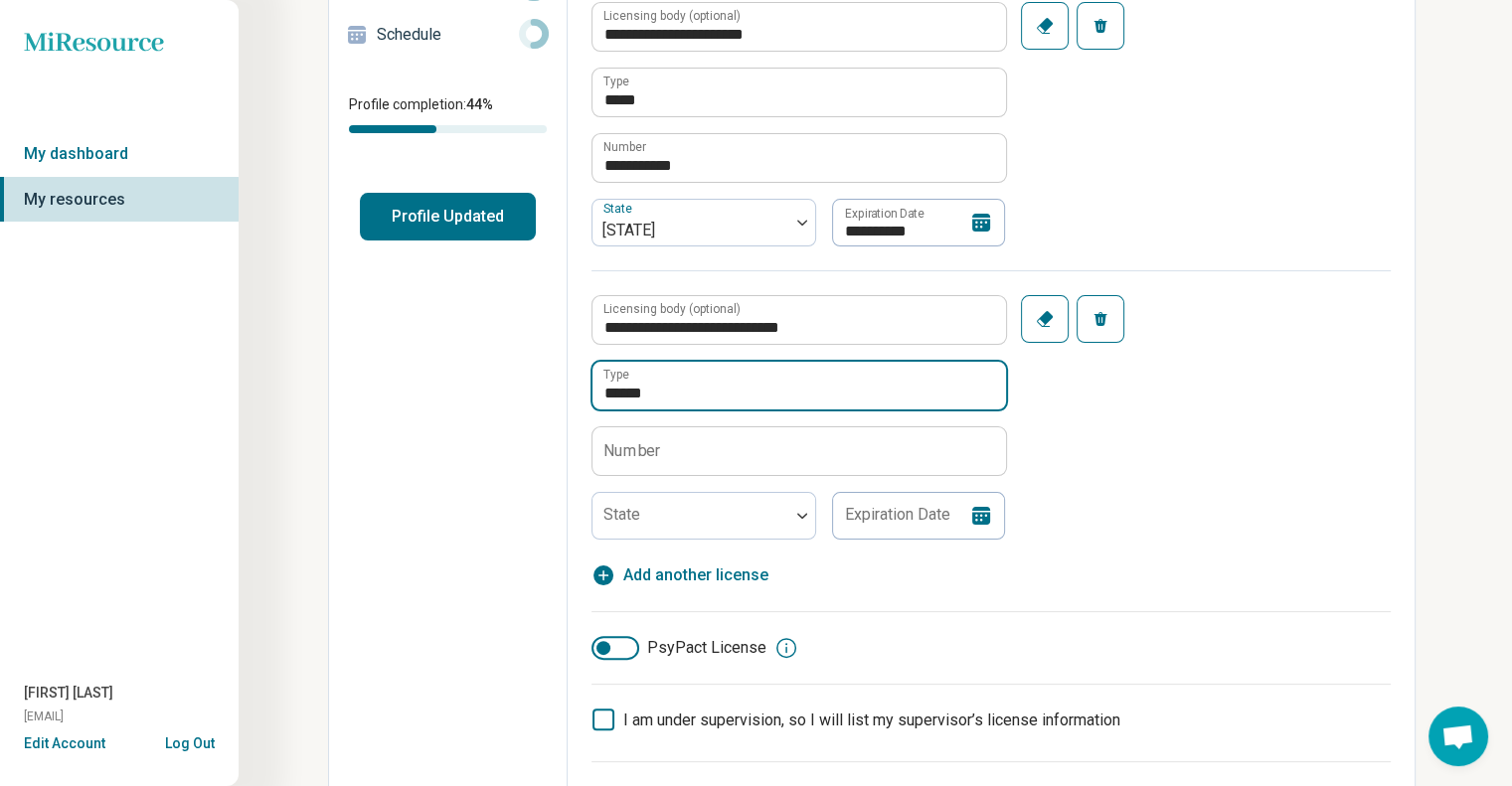 type on "******" 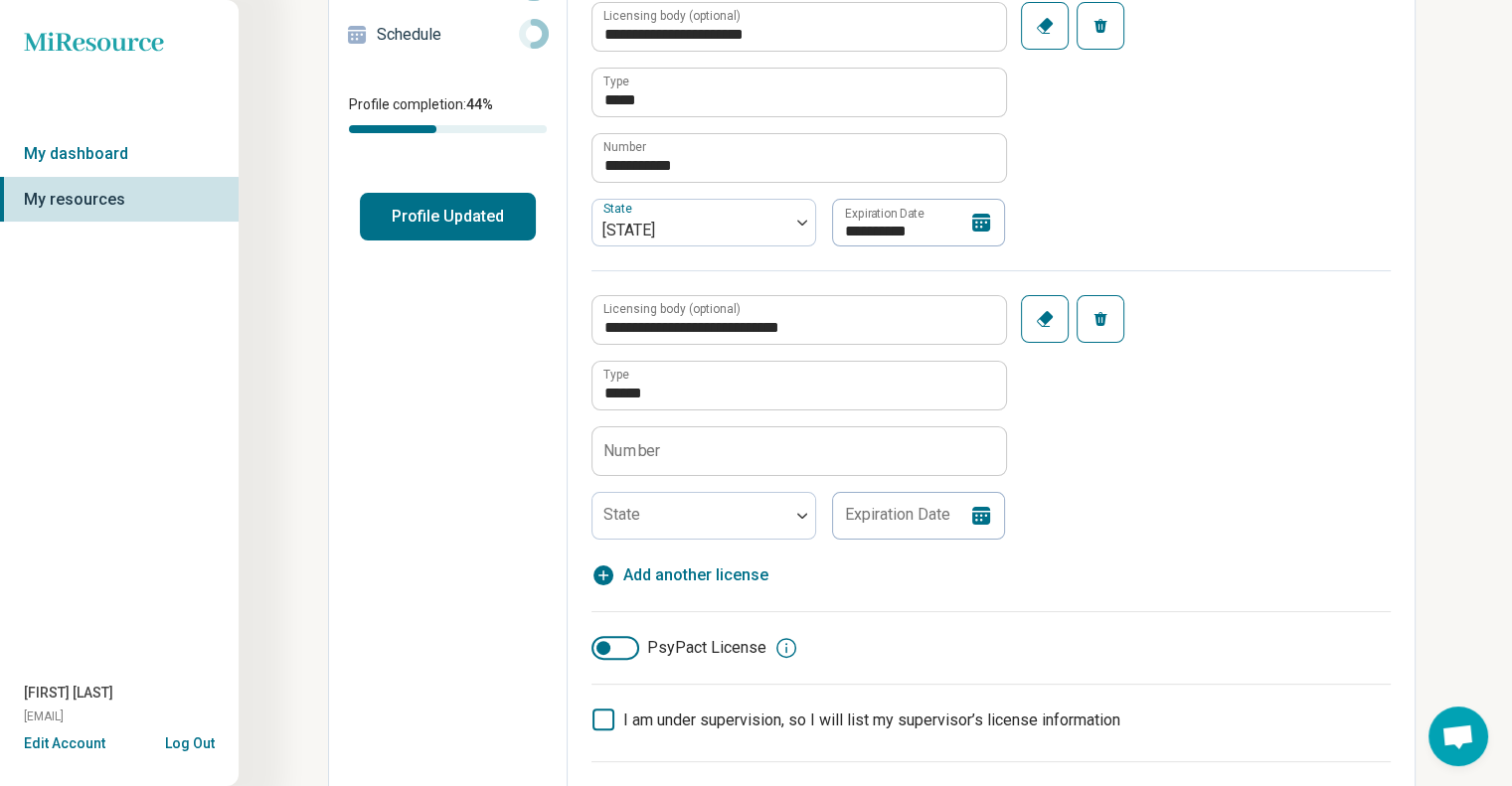 click on "[LICENSING_BODY] [TYPE] [NUMBER] [STATE] [EXPIRATION_DATE]" at bounding box center [991, 136] 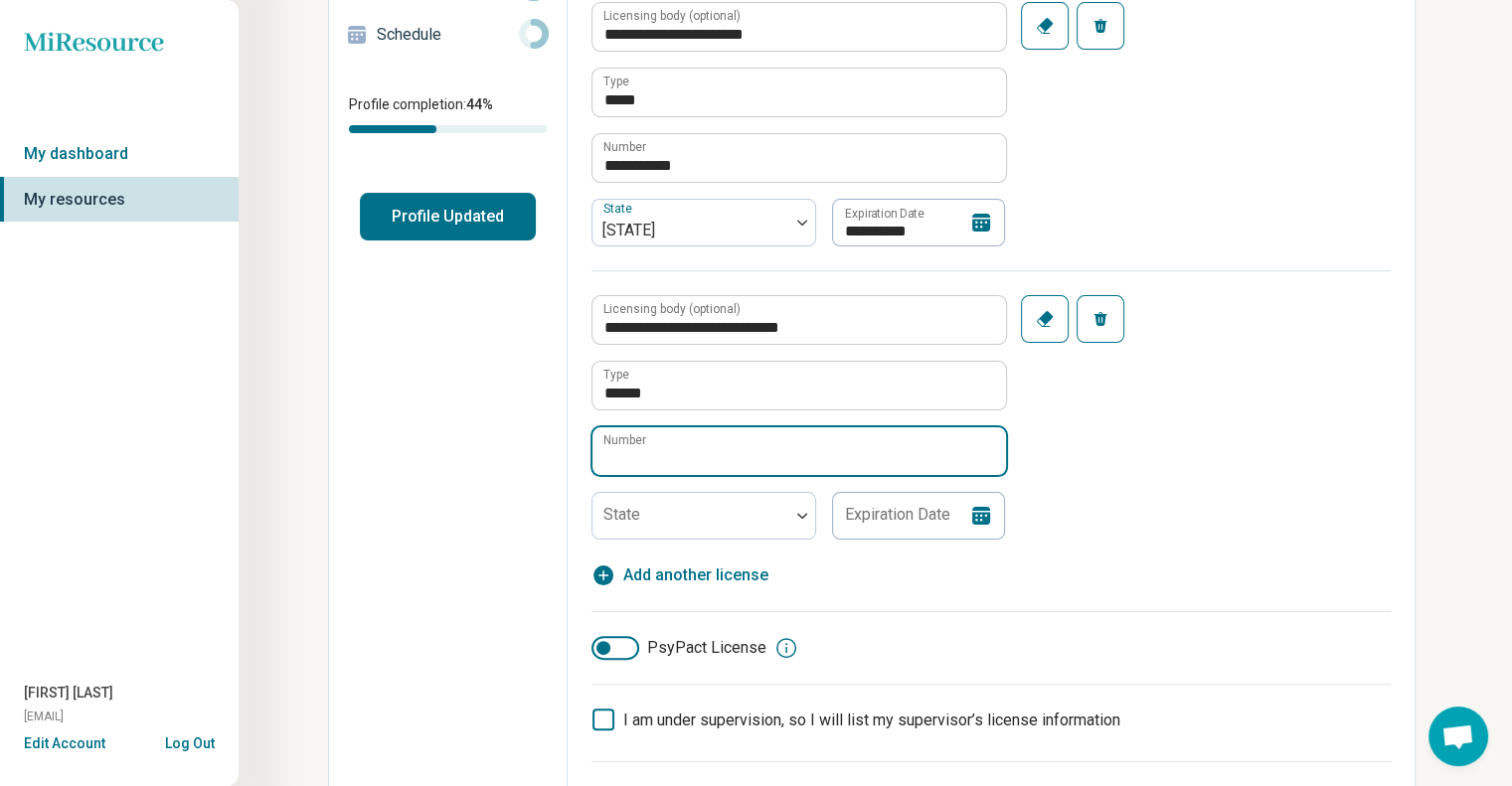 click on "Number" at bounding box center (799, 451) 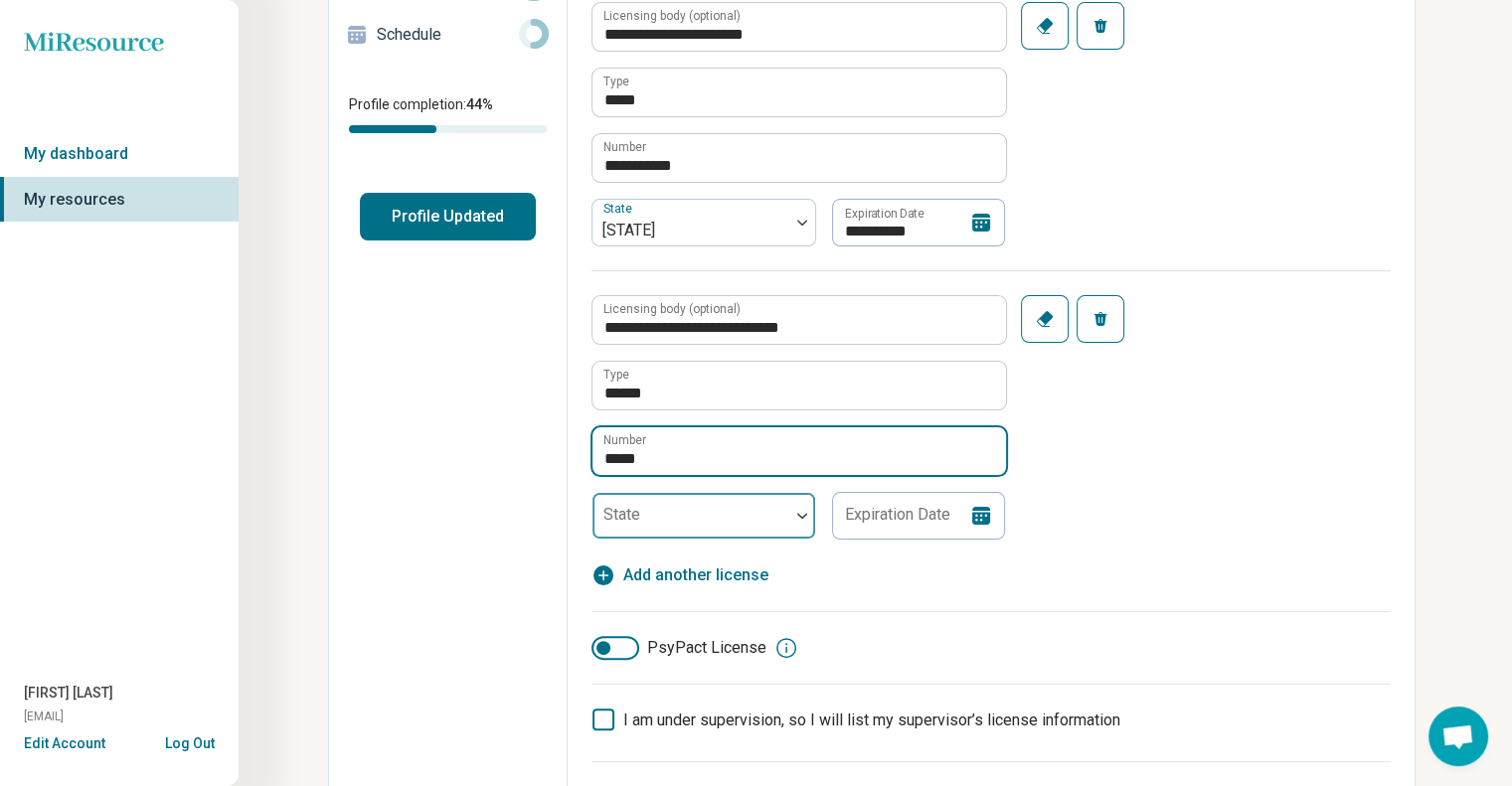 type on "*****" 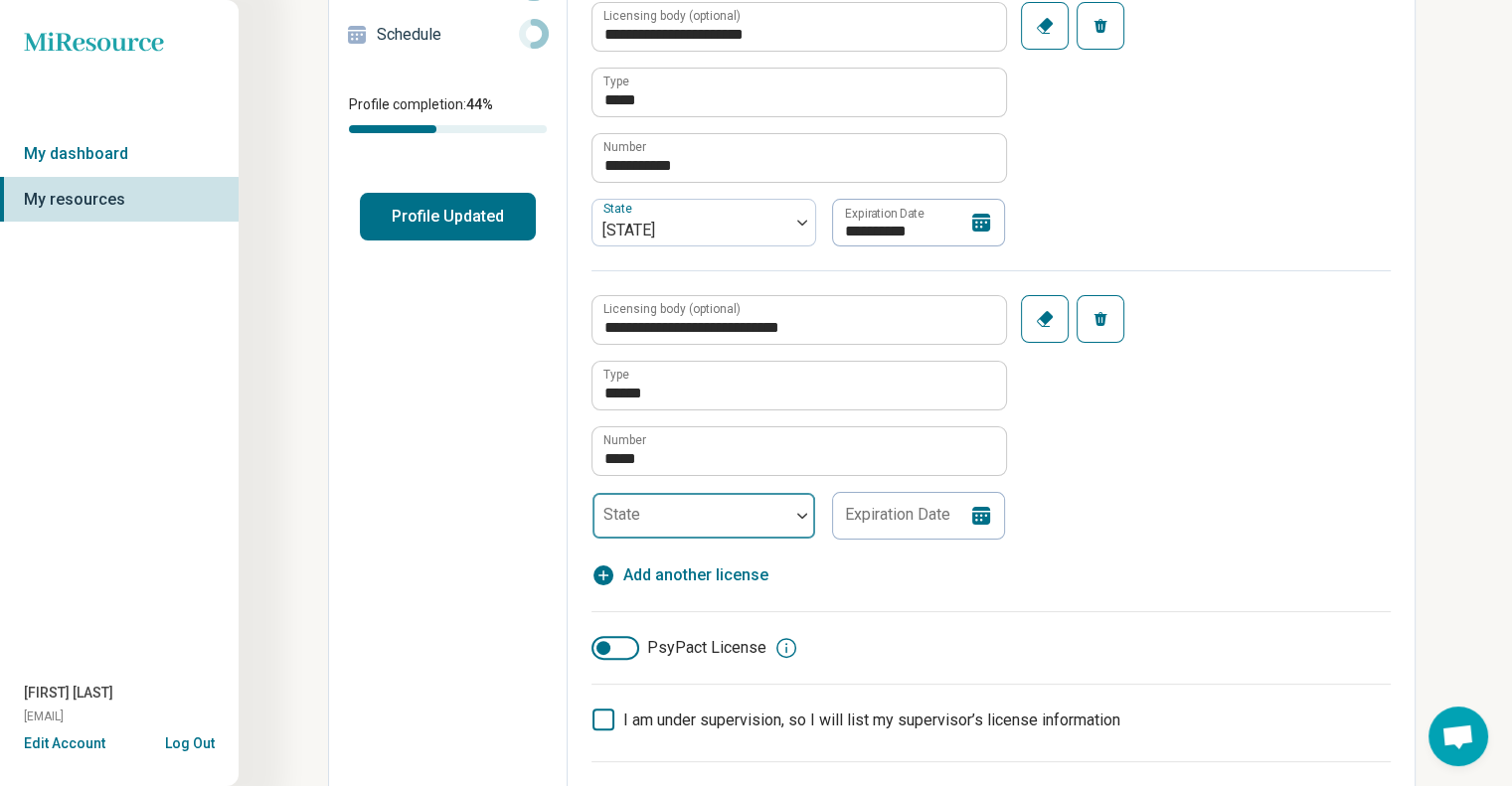 click at bounding box center [802, 516] 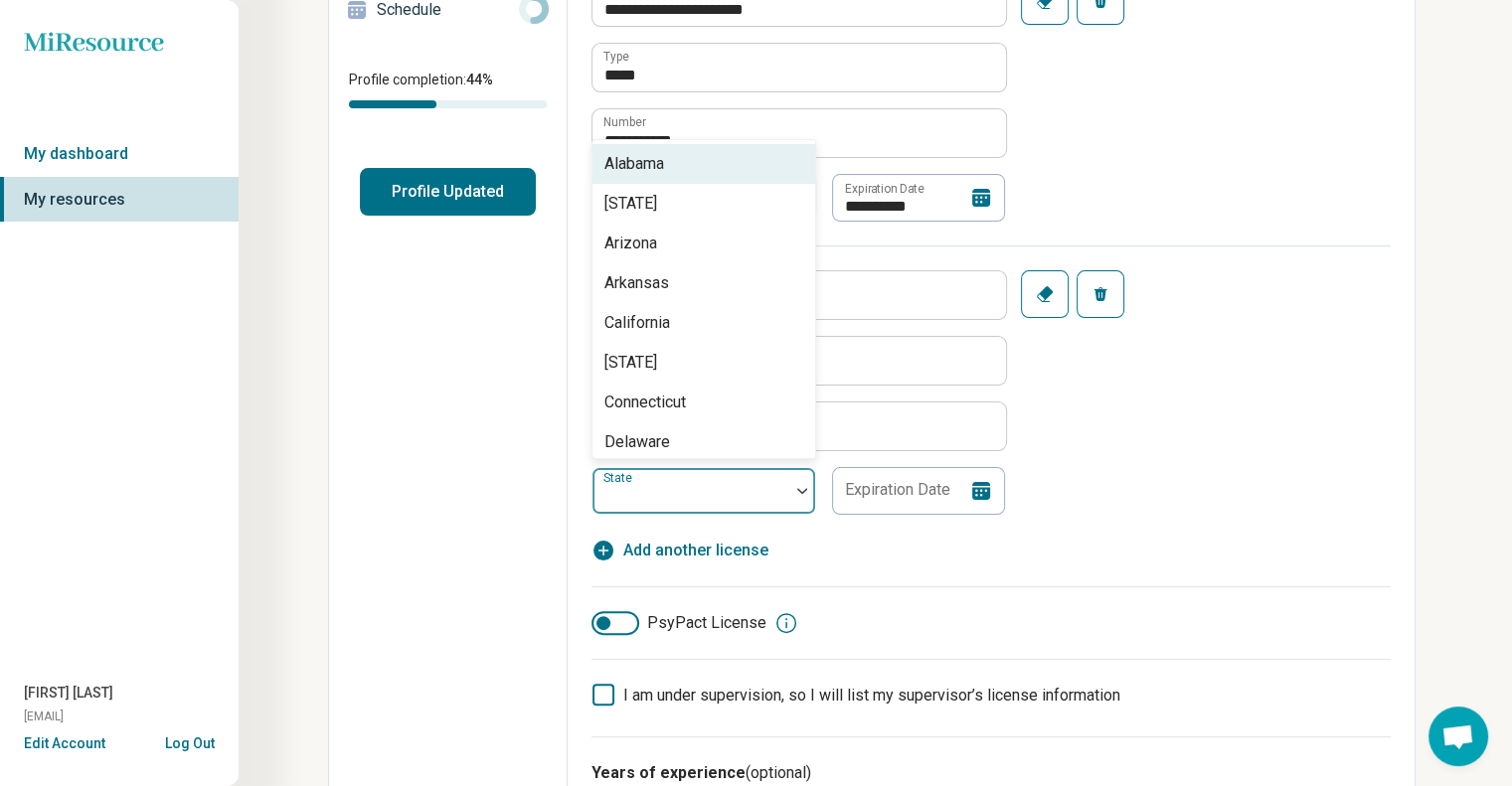 scroll, scrollTop: 434, scrollLeft: 0, axis: vertical 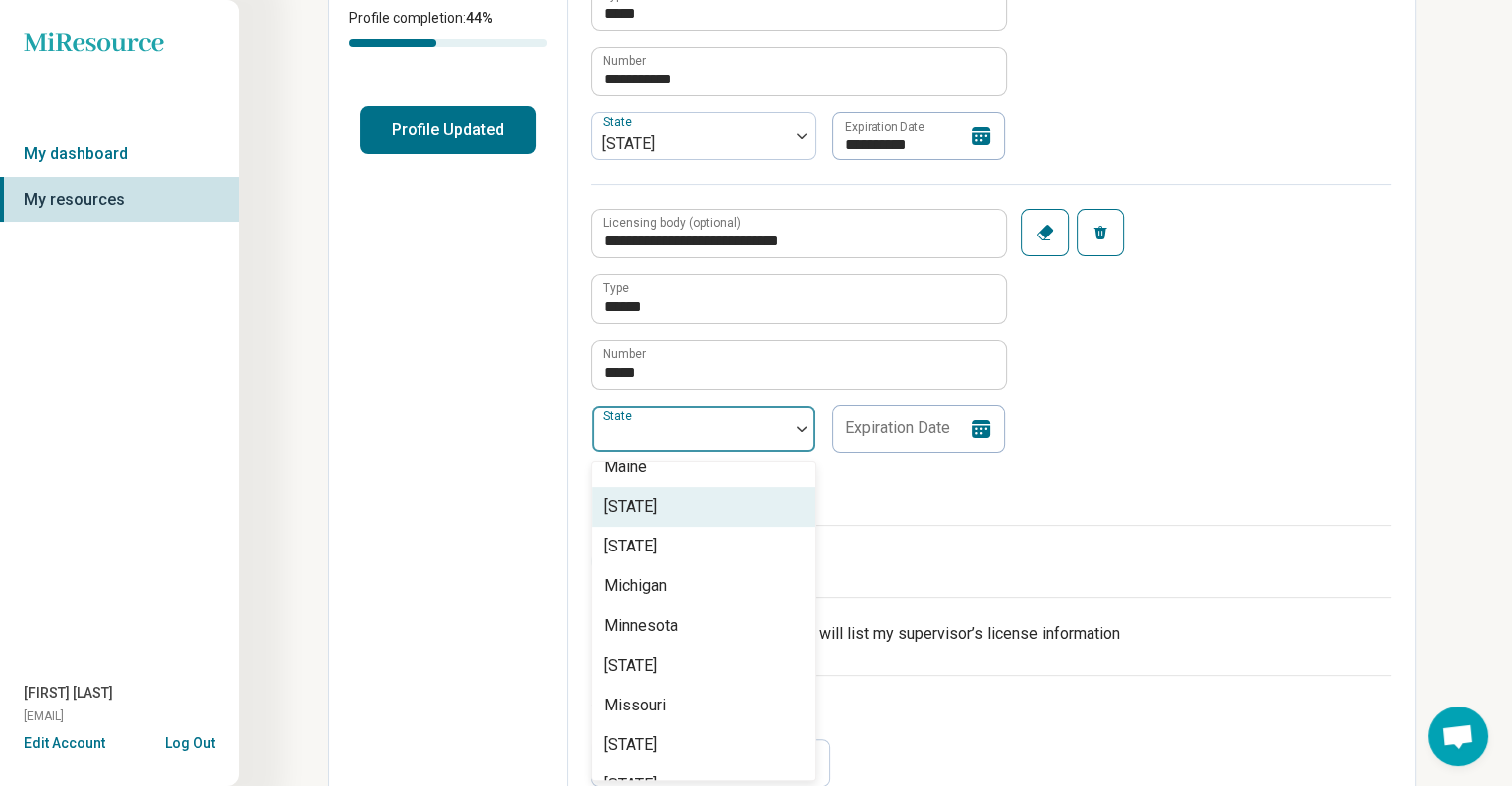 click on "[STATE]" at bounding box center [630, 507] 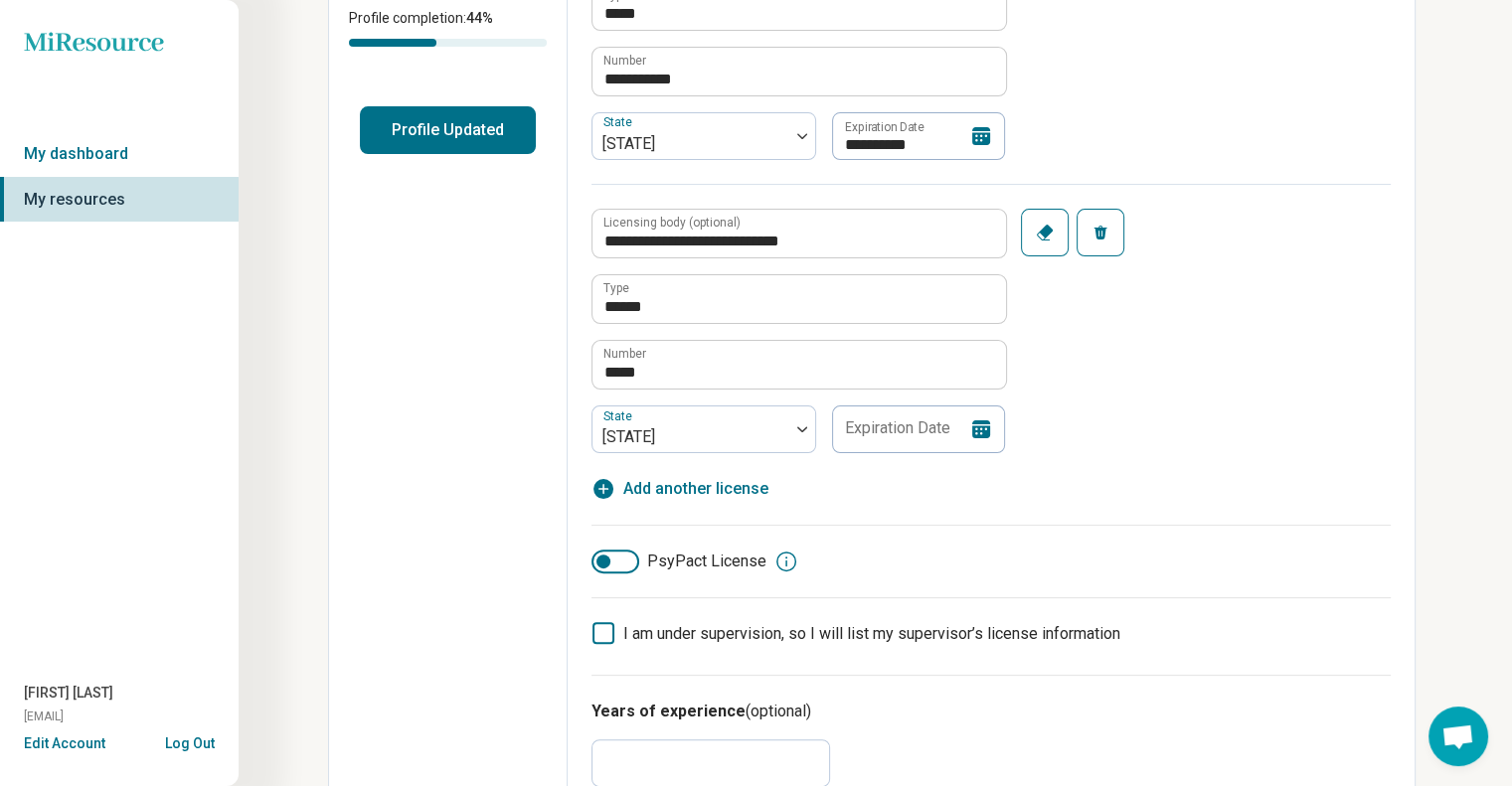 click on "[LICENSING_BODY] [TYPE] [NUMBER] [STATE] [EXPIRATION_DATE]" at bounding box center (991, 50) 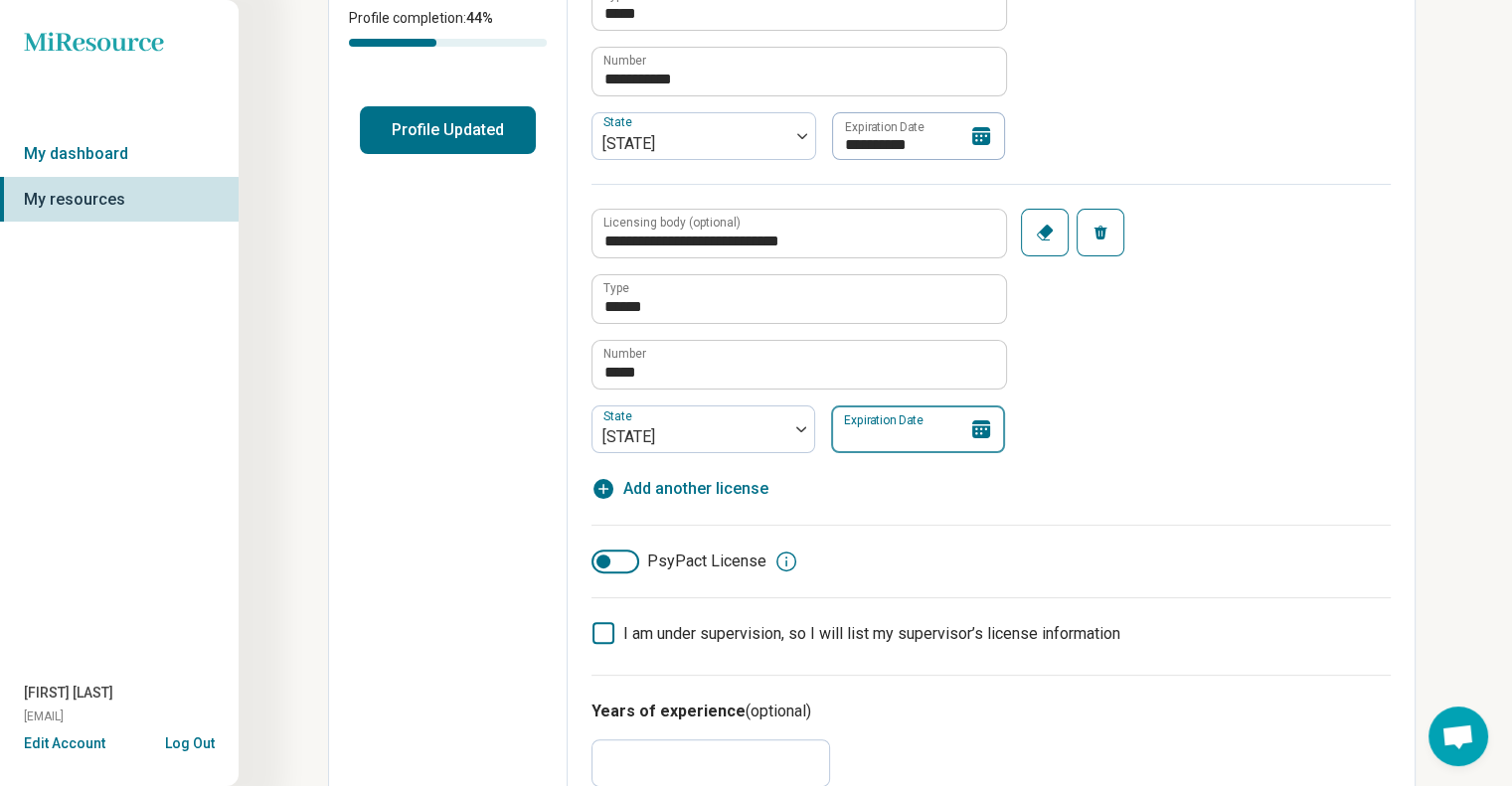click on "Expiration Date" at bounding box center (918, 429) 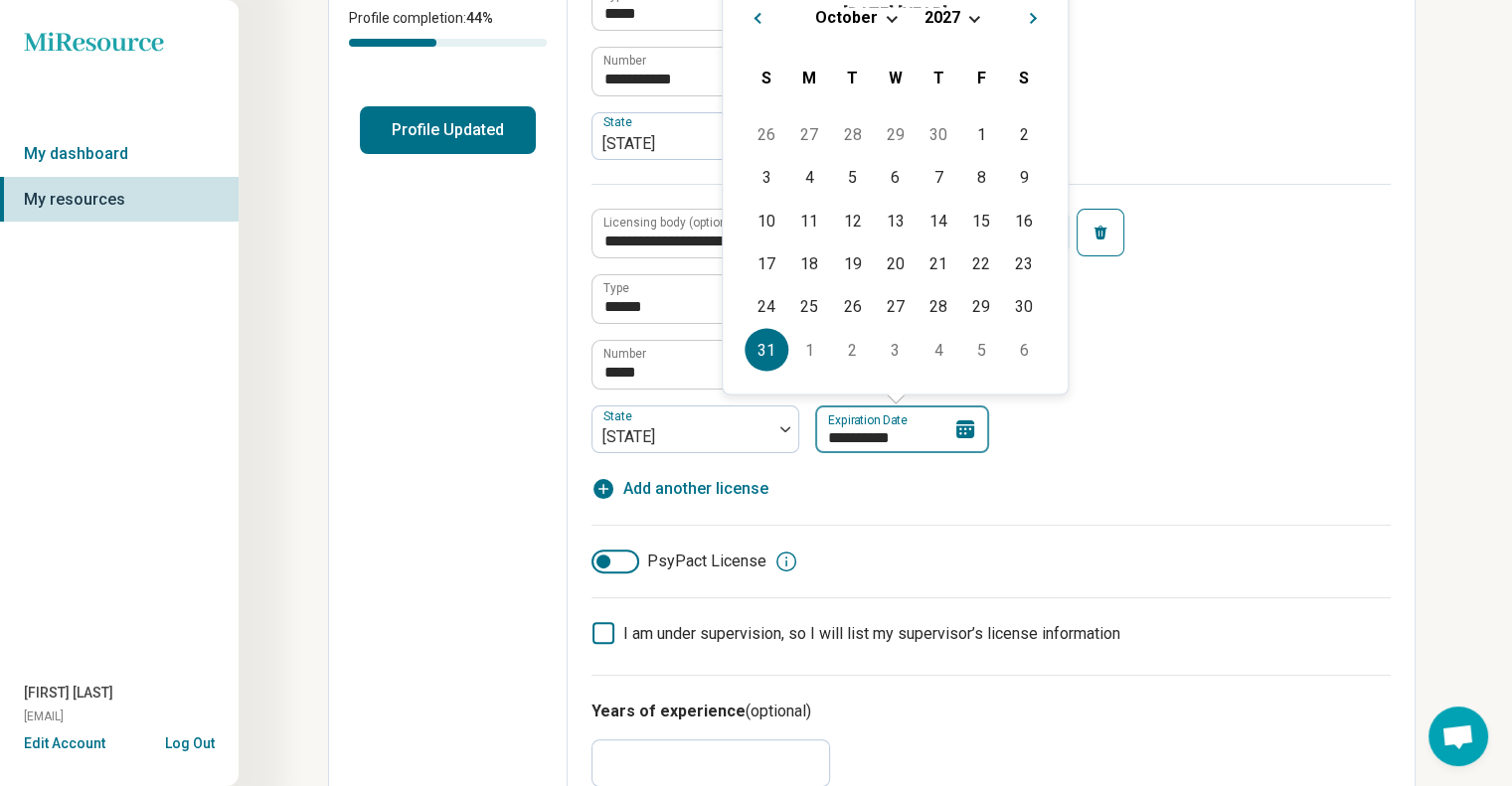 type on "**********" 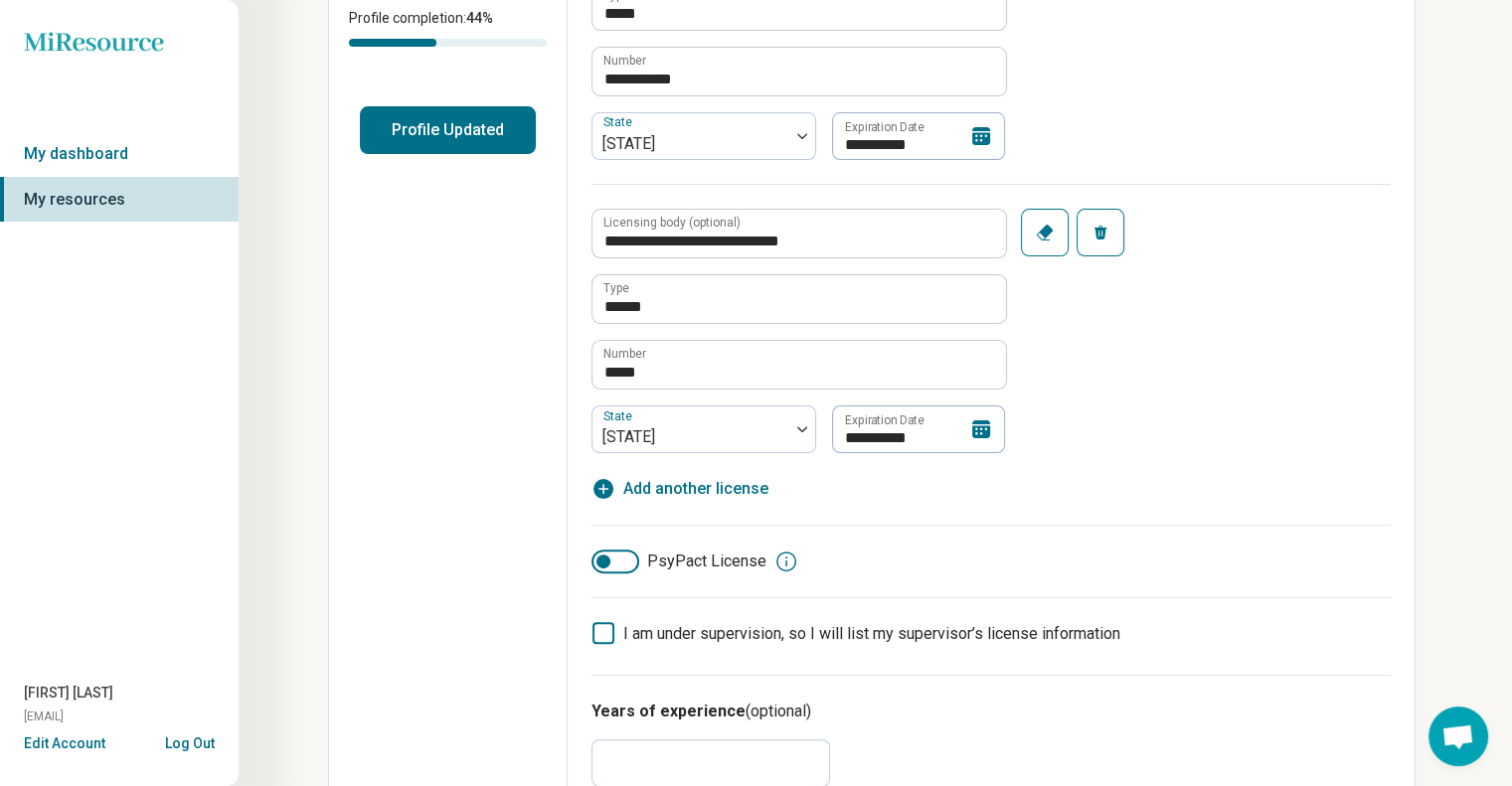 click on "[LICENSING_BODY] [TYPE] [NUMBER] [STATE] [EXPIRATION_DATE]" at bounding box center [991, 318] 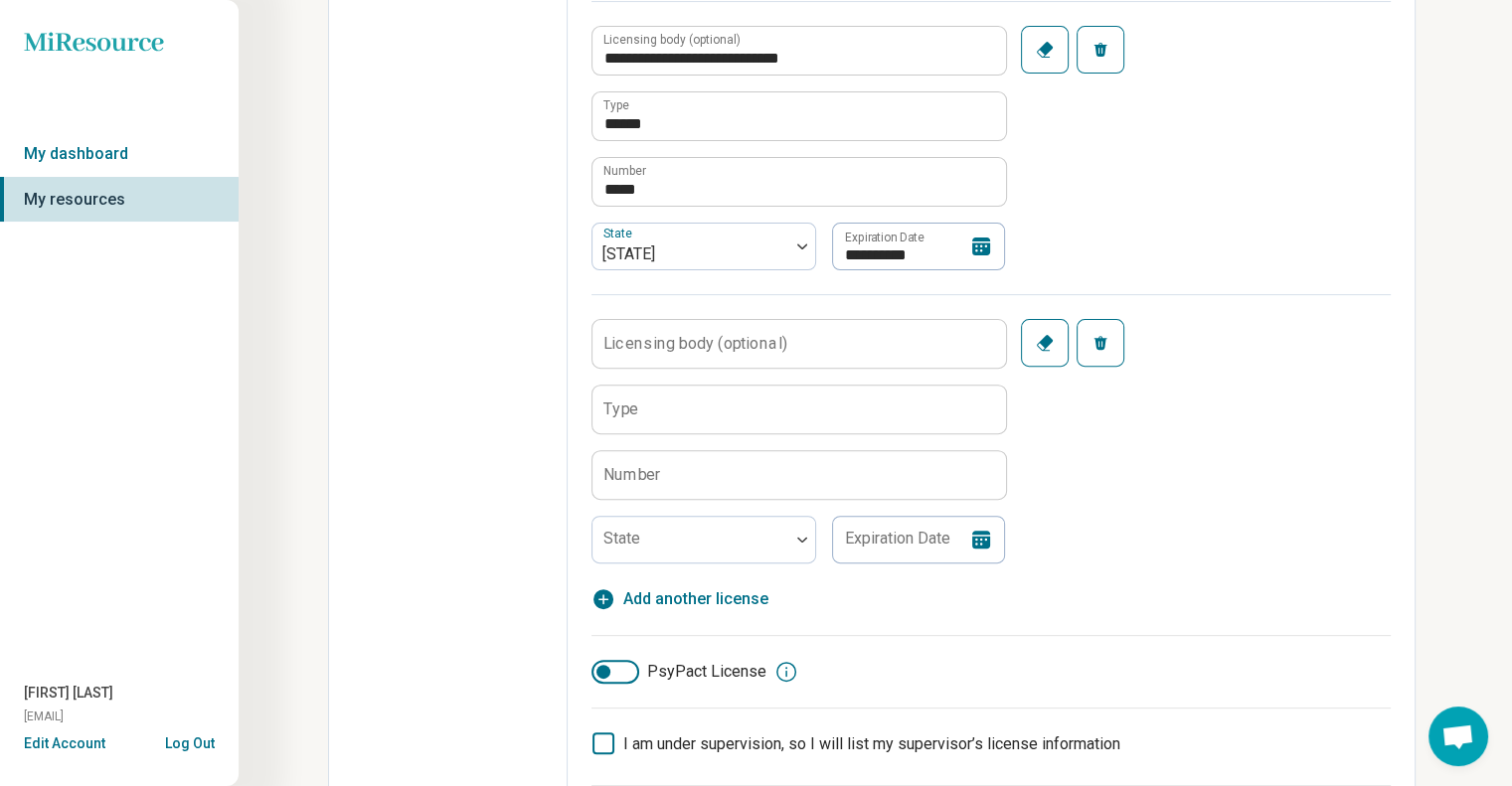 scroll, scrollTop: 690, scrollLeft: 0, axis: vertical 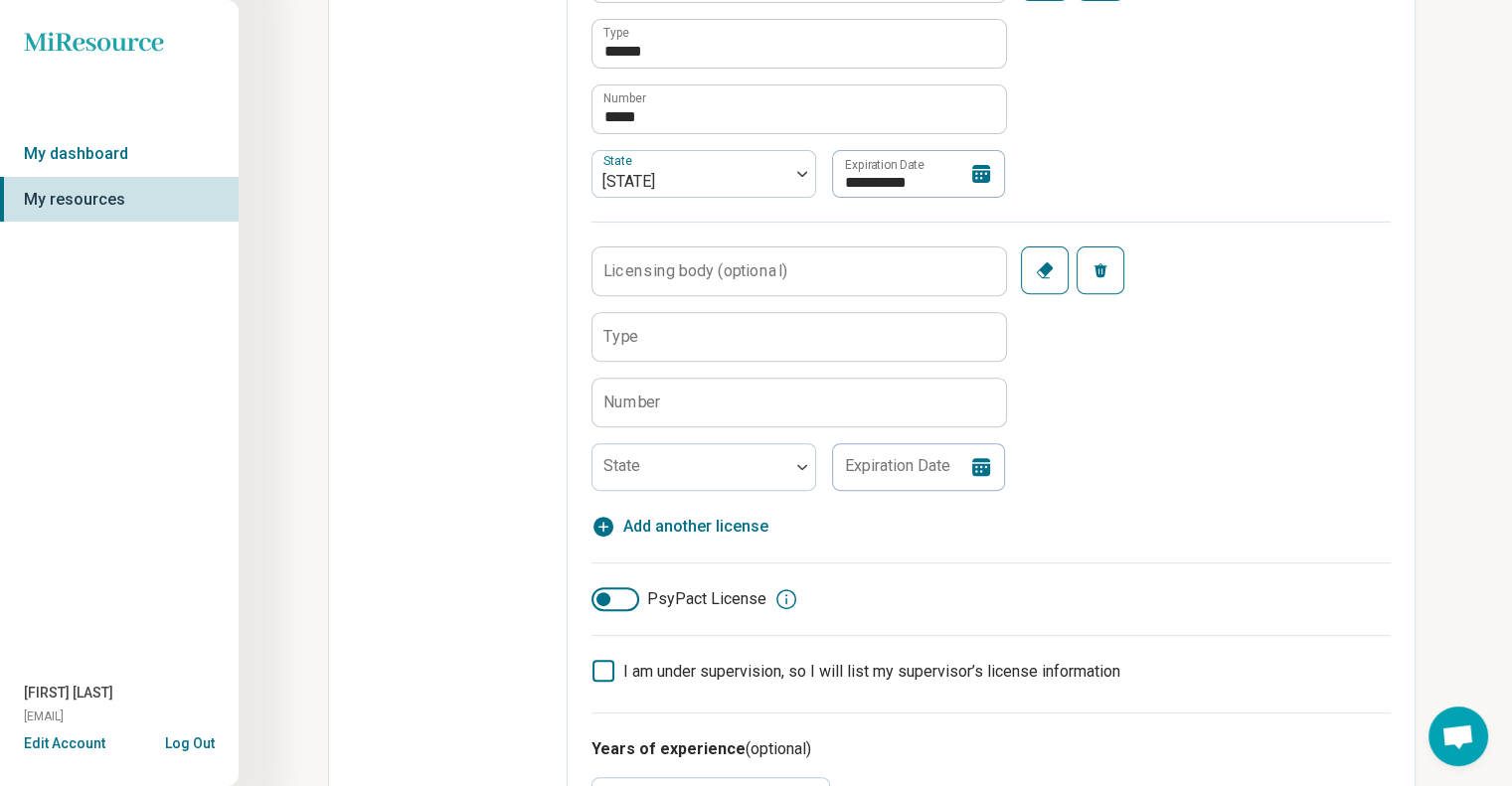 click on "[LICENSING_BODY] [TYPE] [NUMBER] [STATE] [EXPIRATION_DATE]" at bounding box center [798, 369] 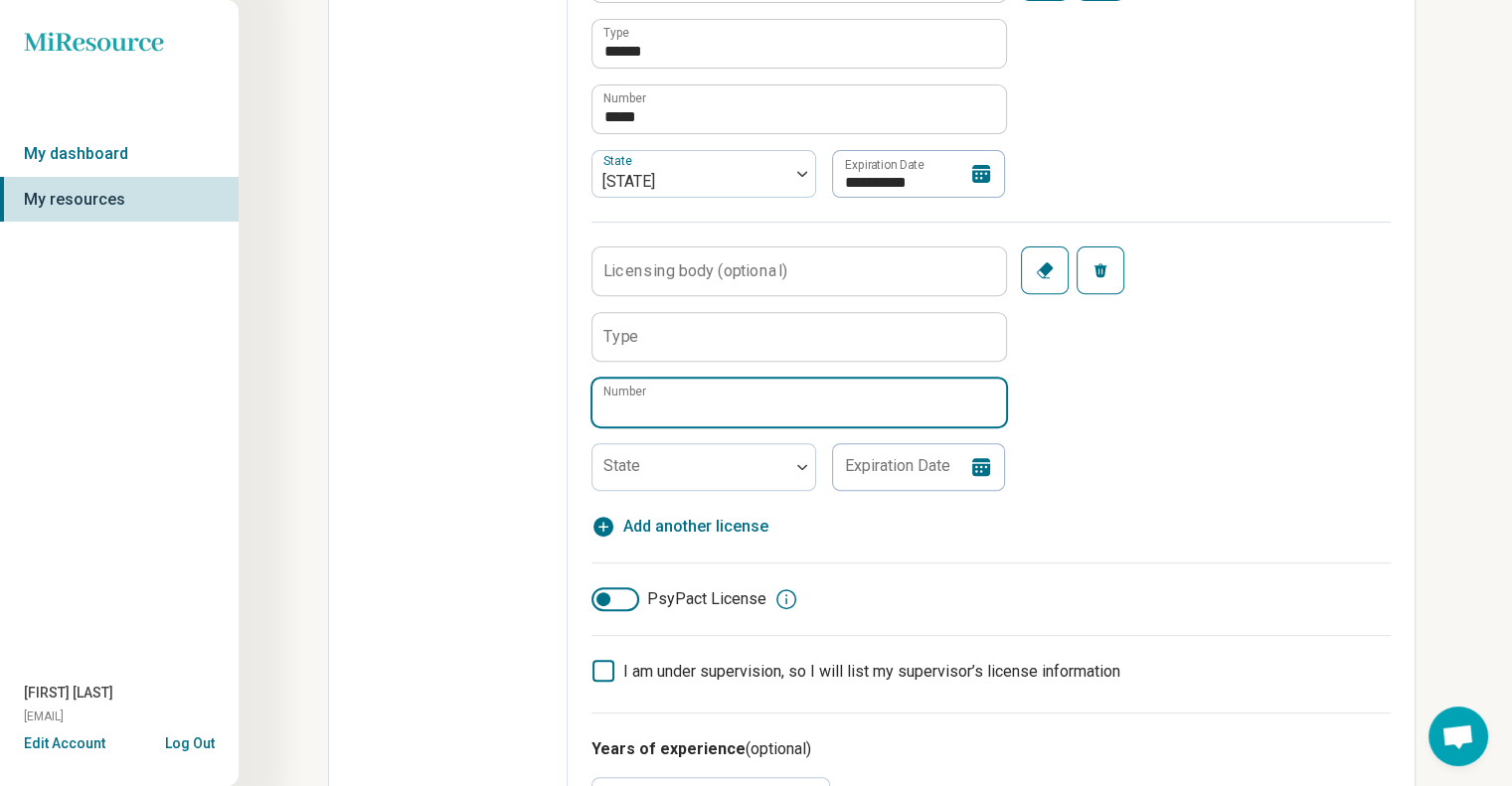 click on "Number" at bounding box center [799, 402] 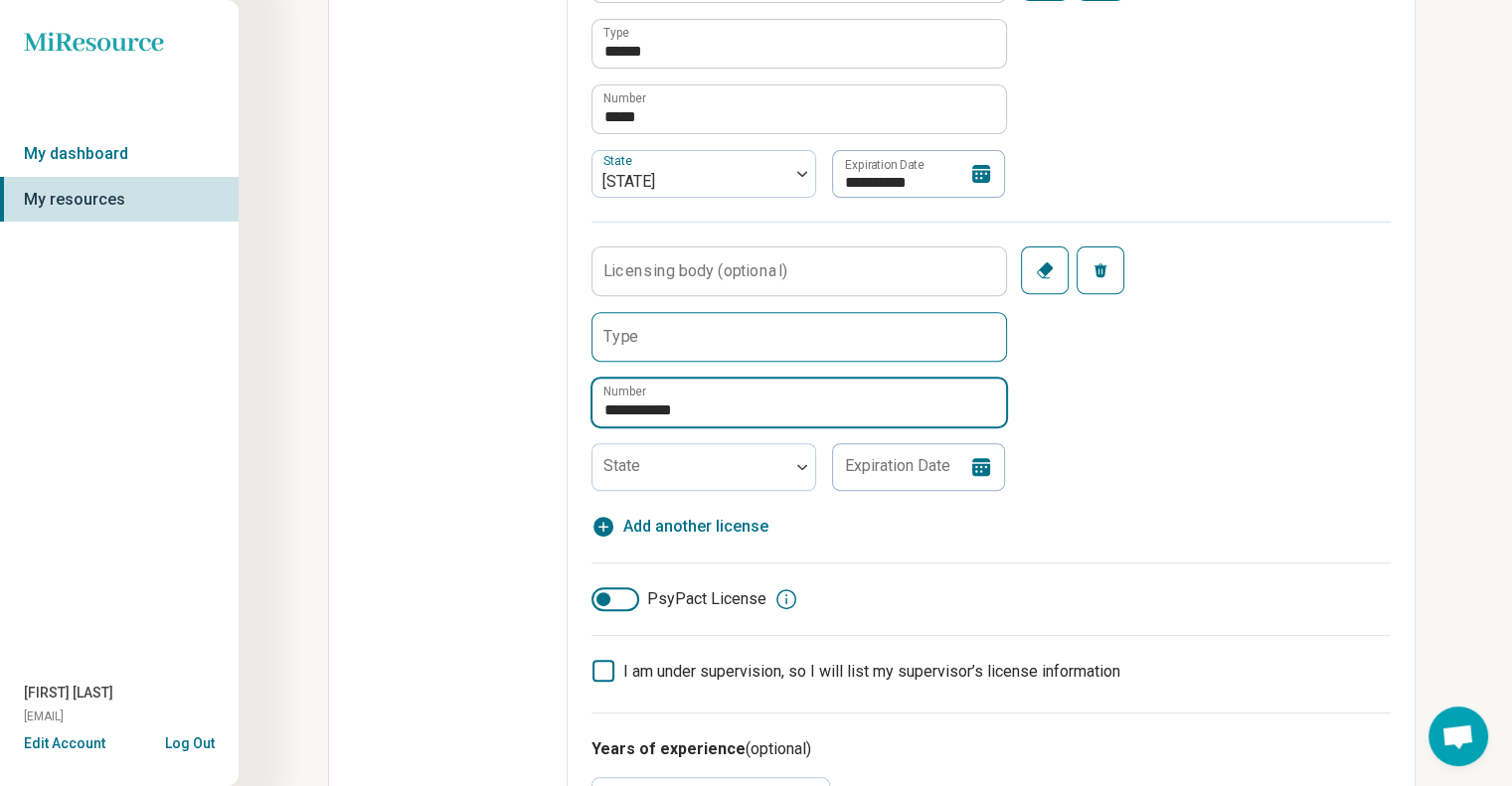 type on "**********" 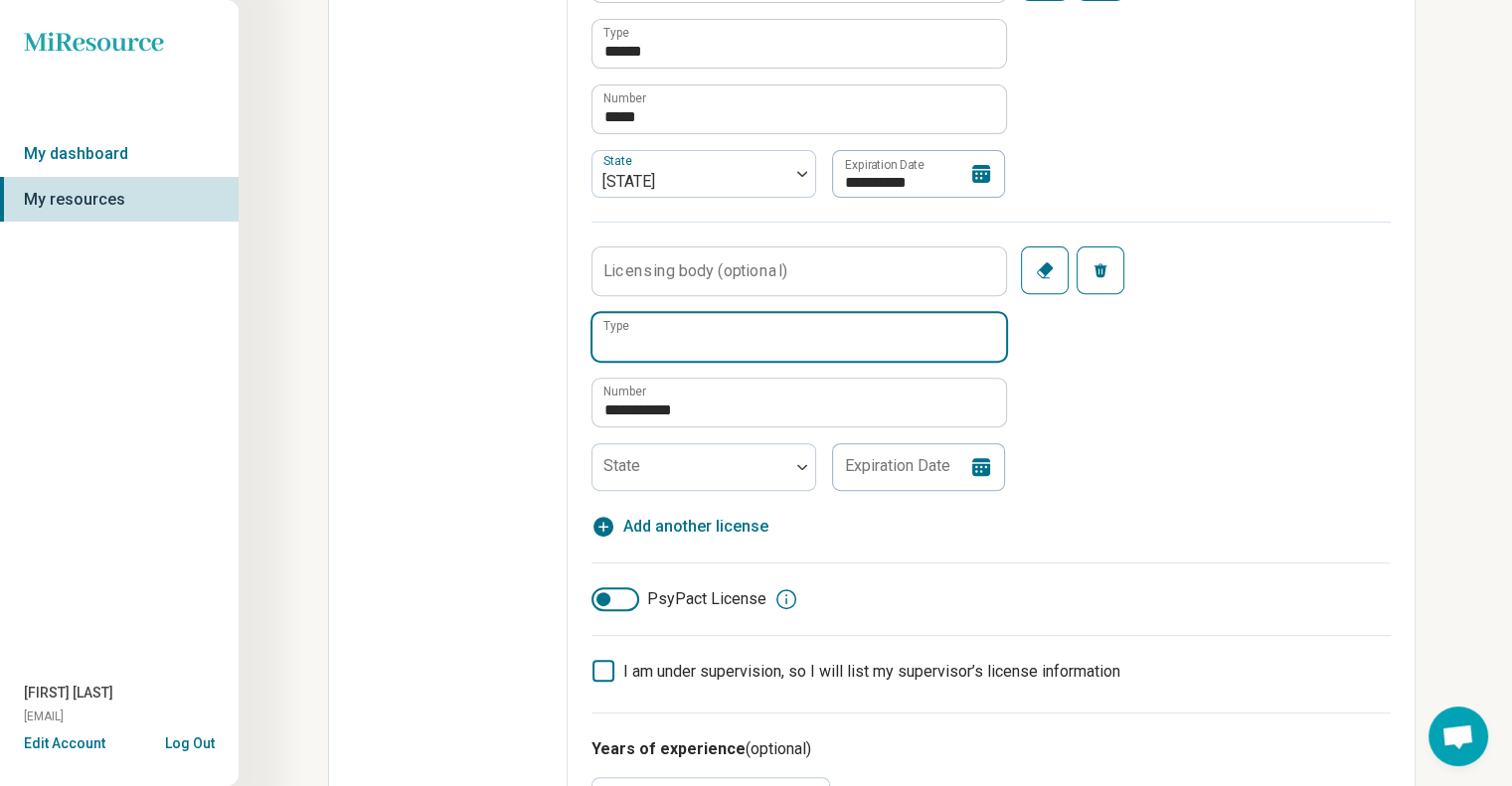 click on "Type" at bounding box center [799, 337] 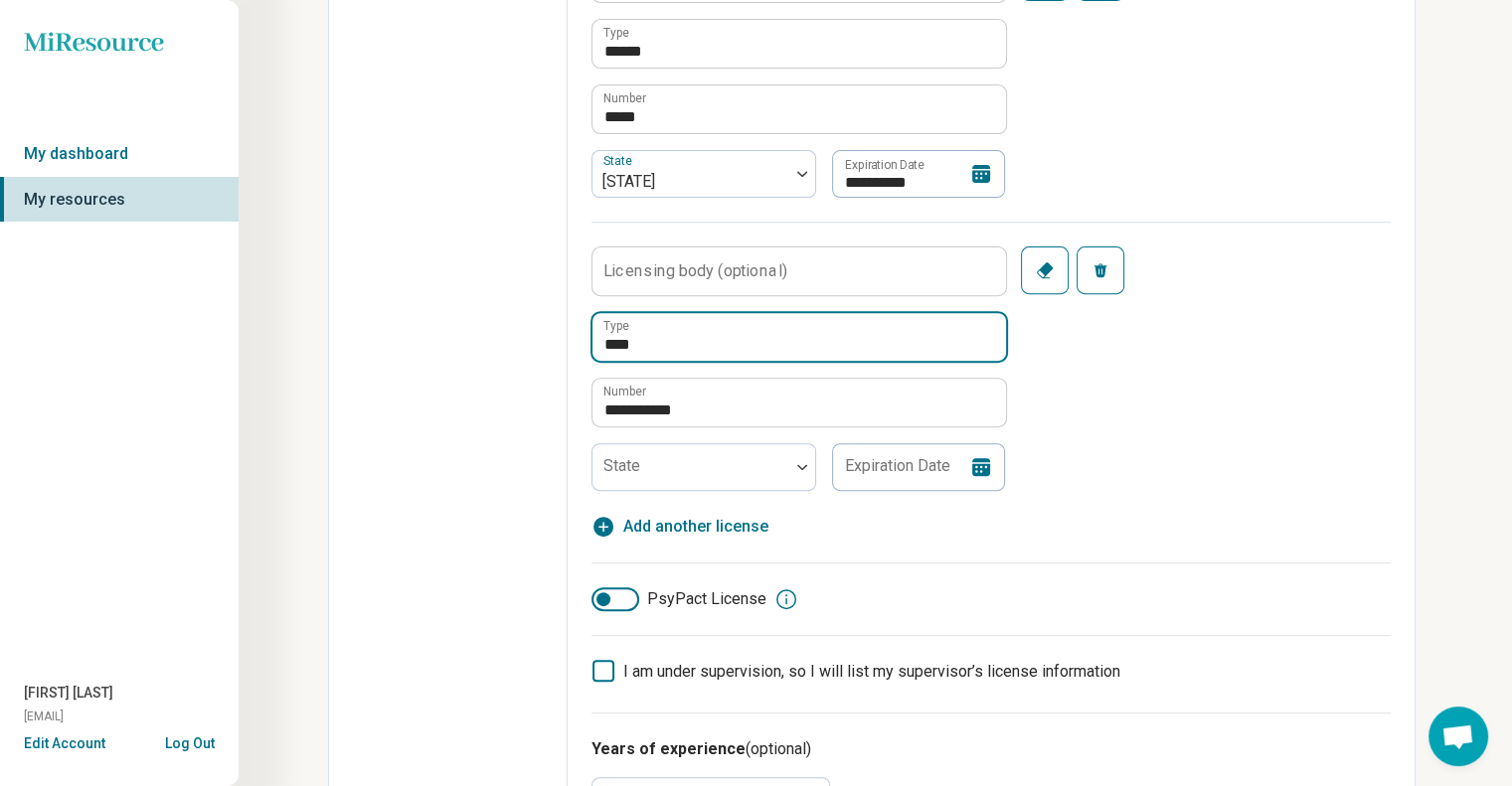 type on "****" 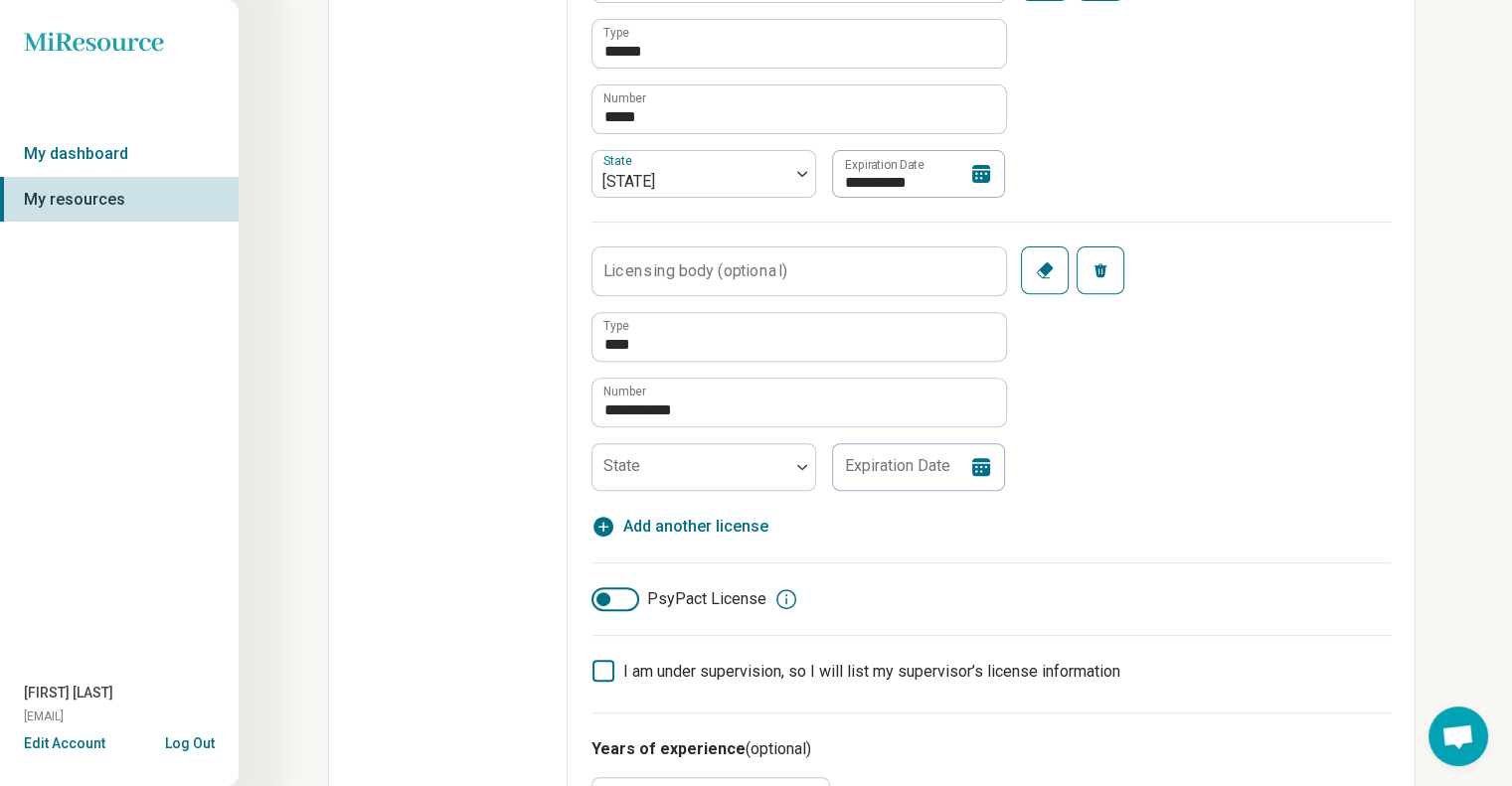 click on "Licensing body (optional)" at bounding box center [695, 270] 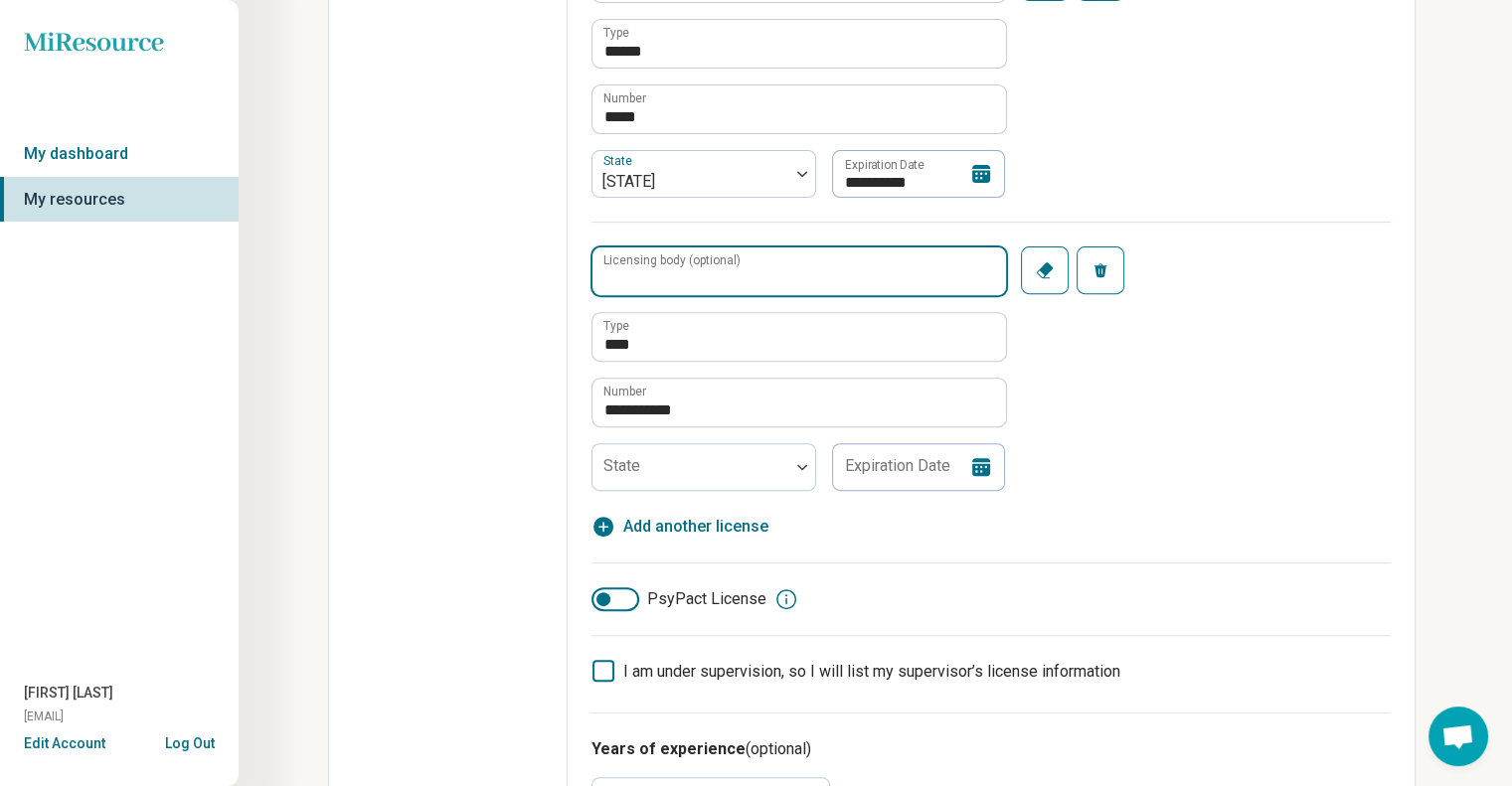 click on "Licensing body (optional)" at bounding box center [799, 271] 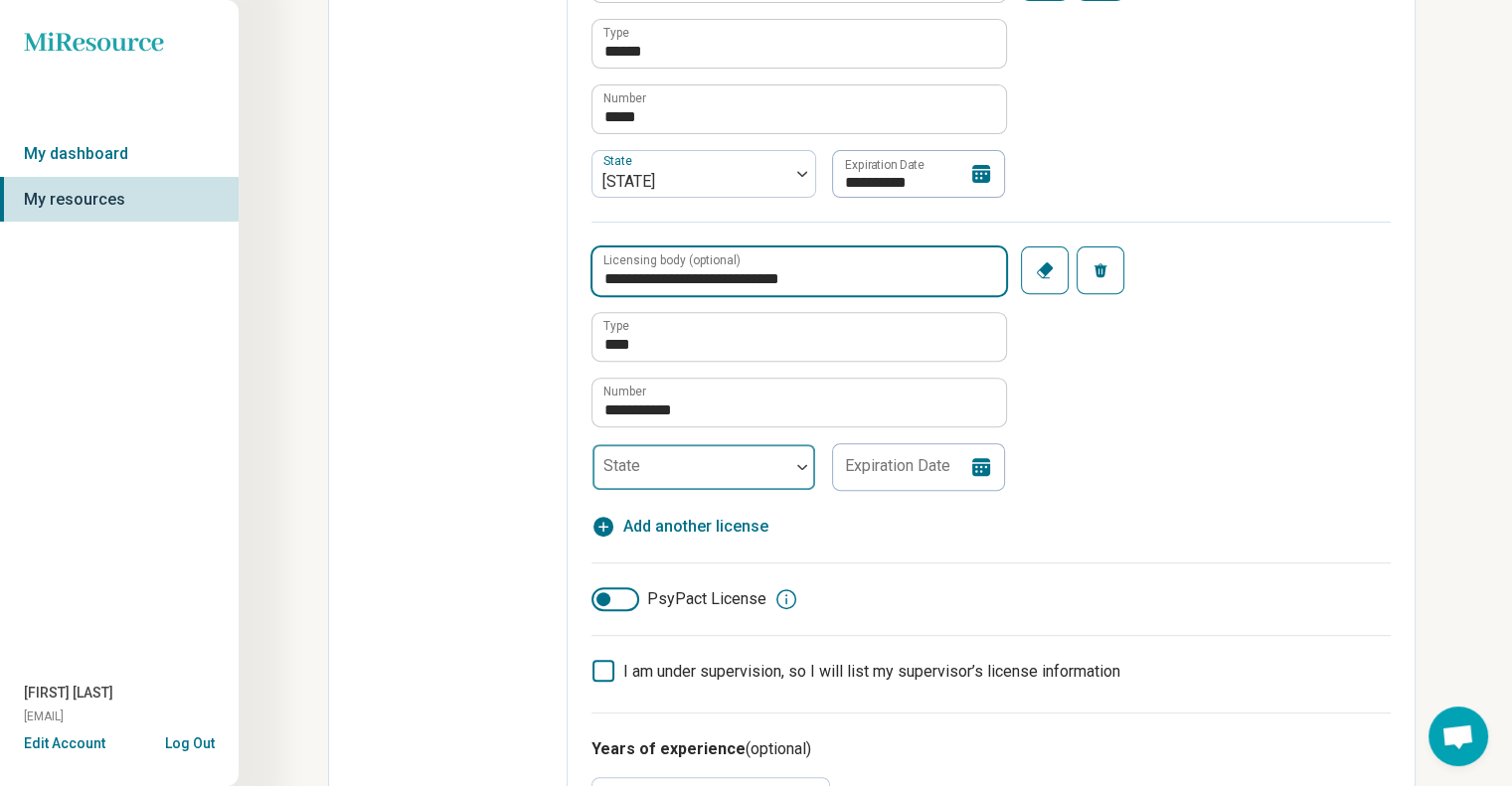 type on "**********" 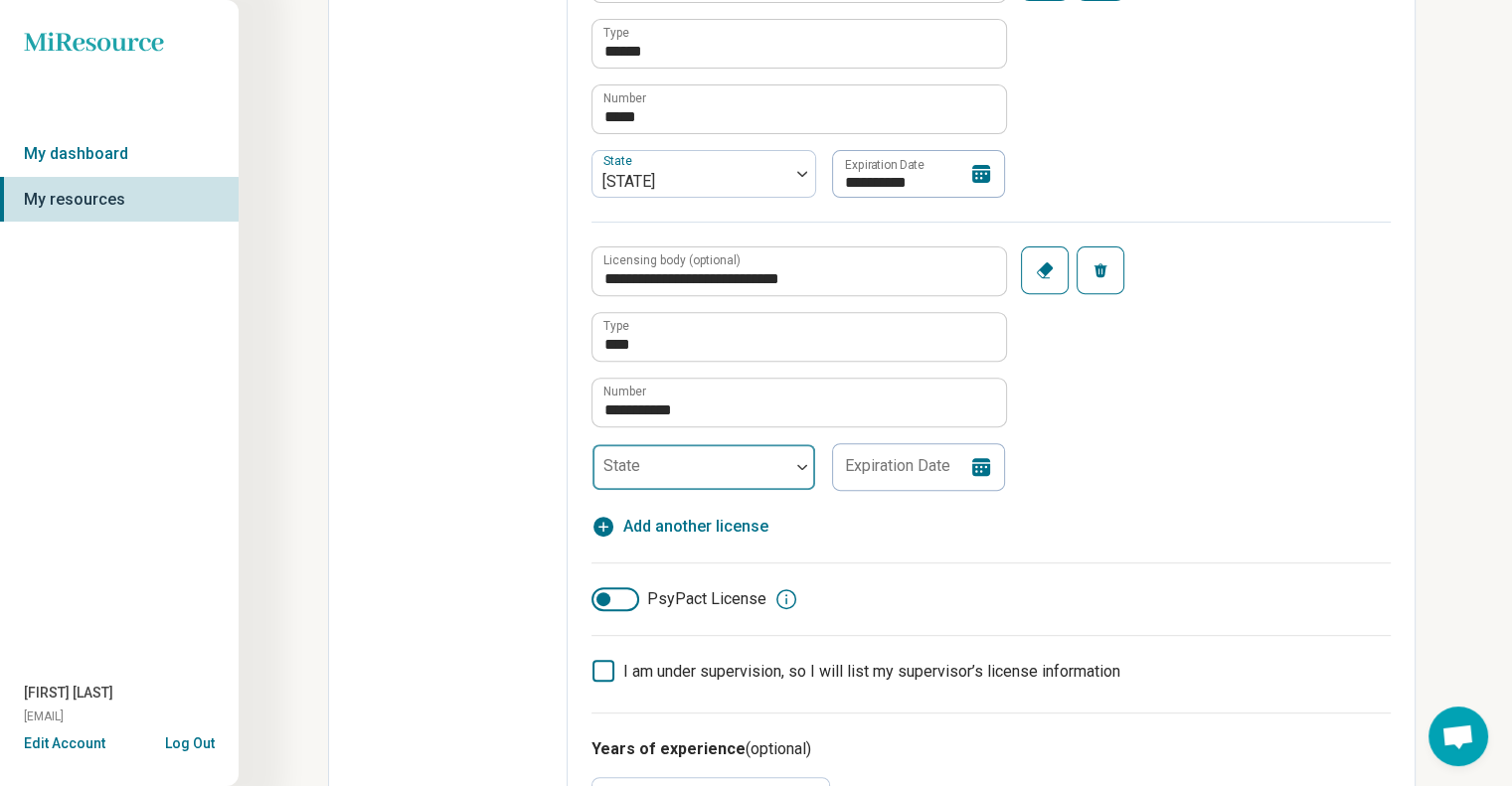 click at bounding box center [802, 467] 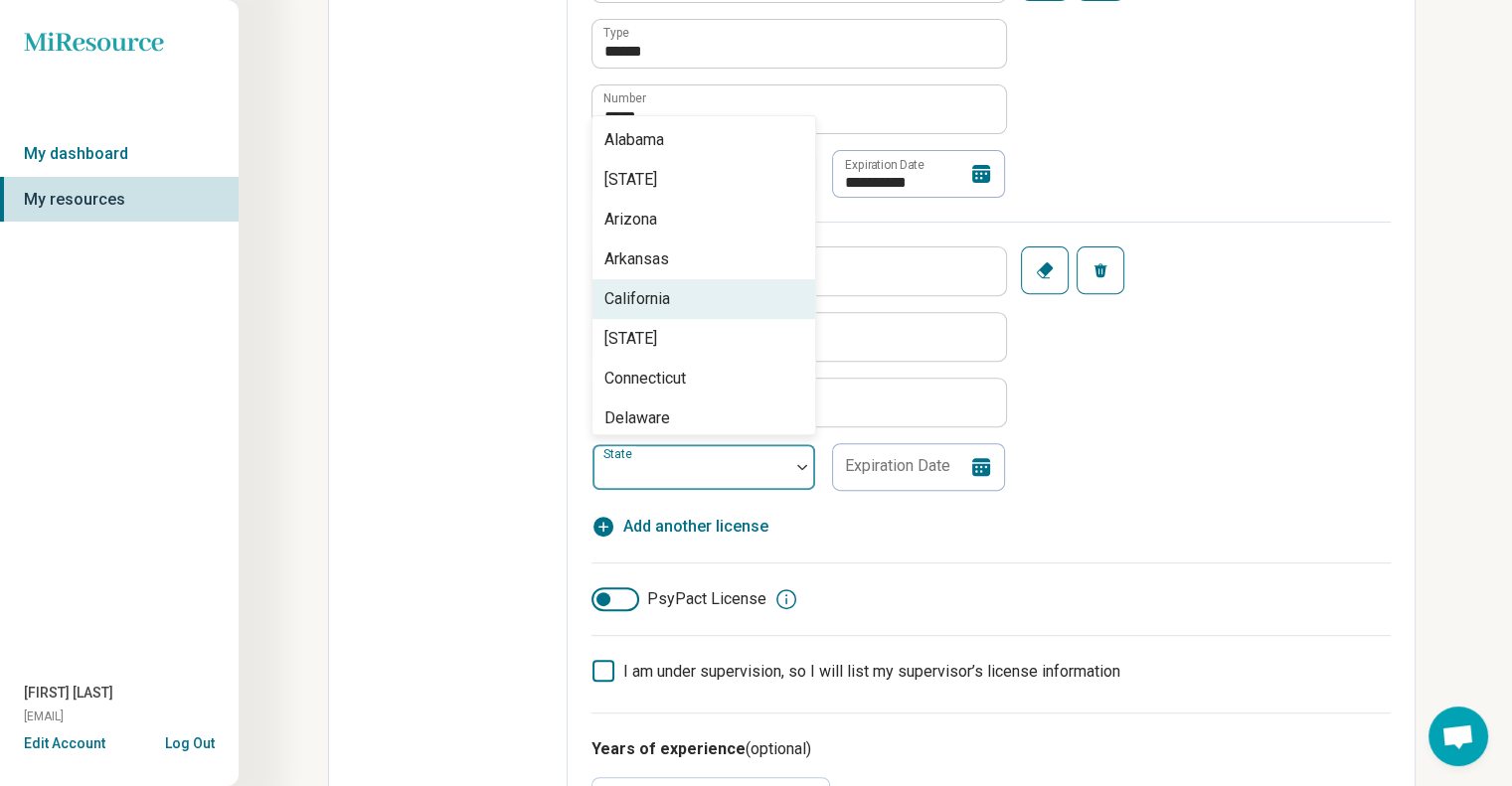 drag, startPoint x: 795, startPoint y: 150, endPoint x: 775, endPoint y: 303, distance: 154.30165 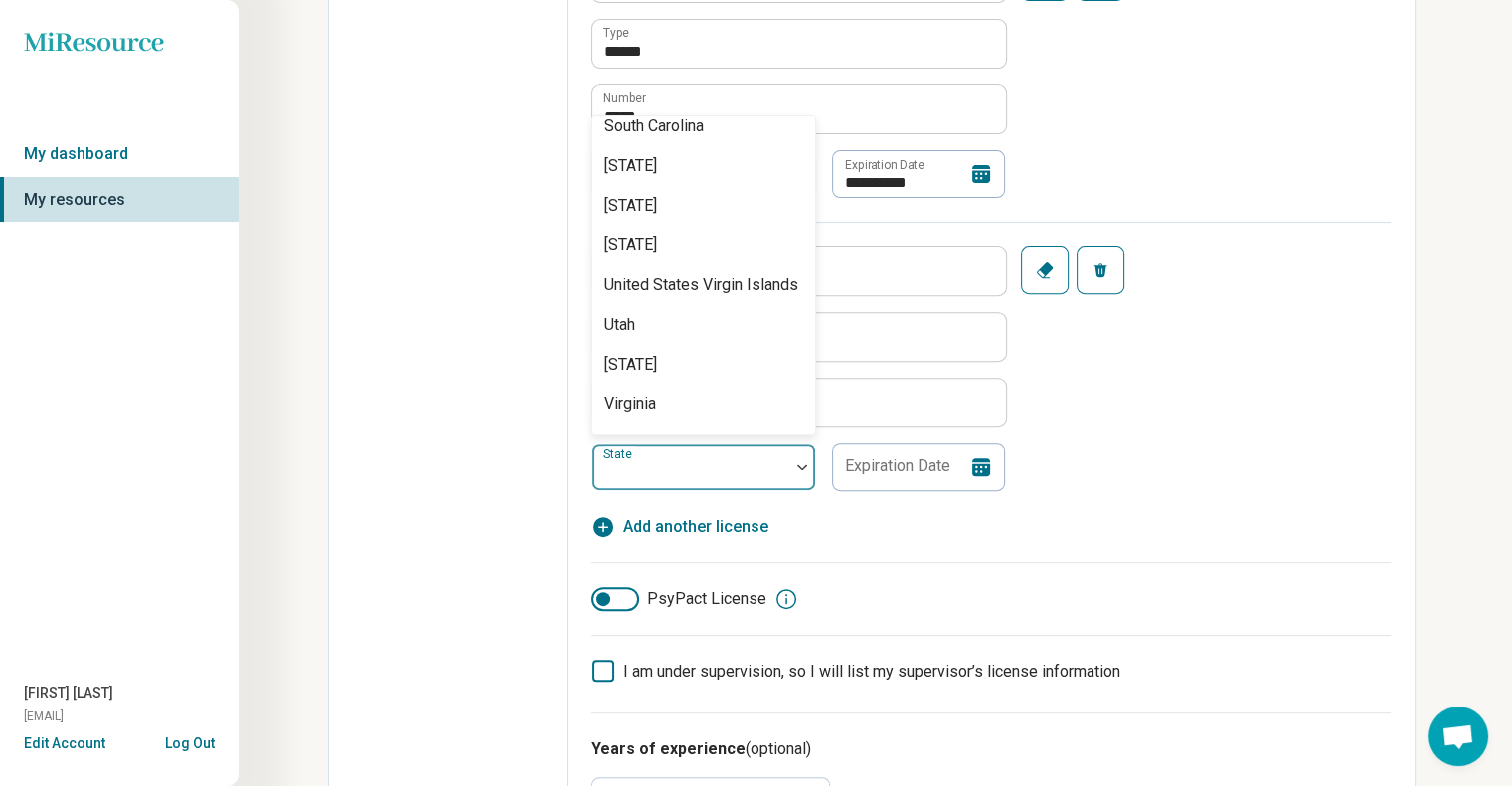 scroll, scrollTop: 1681, scrollLeft: 0, axis: vertical 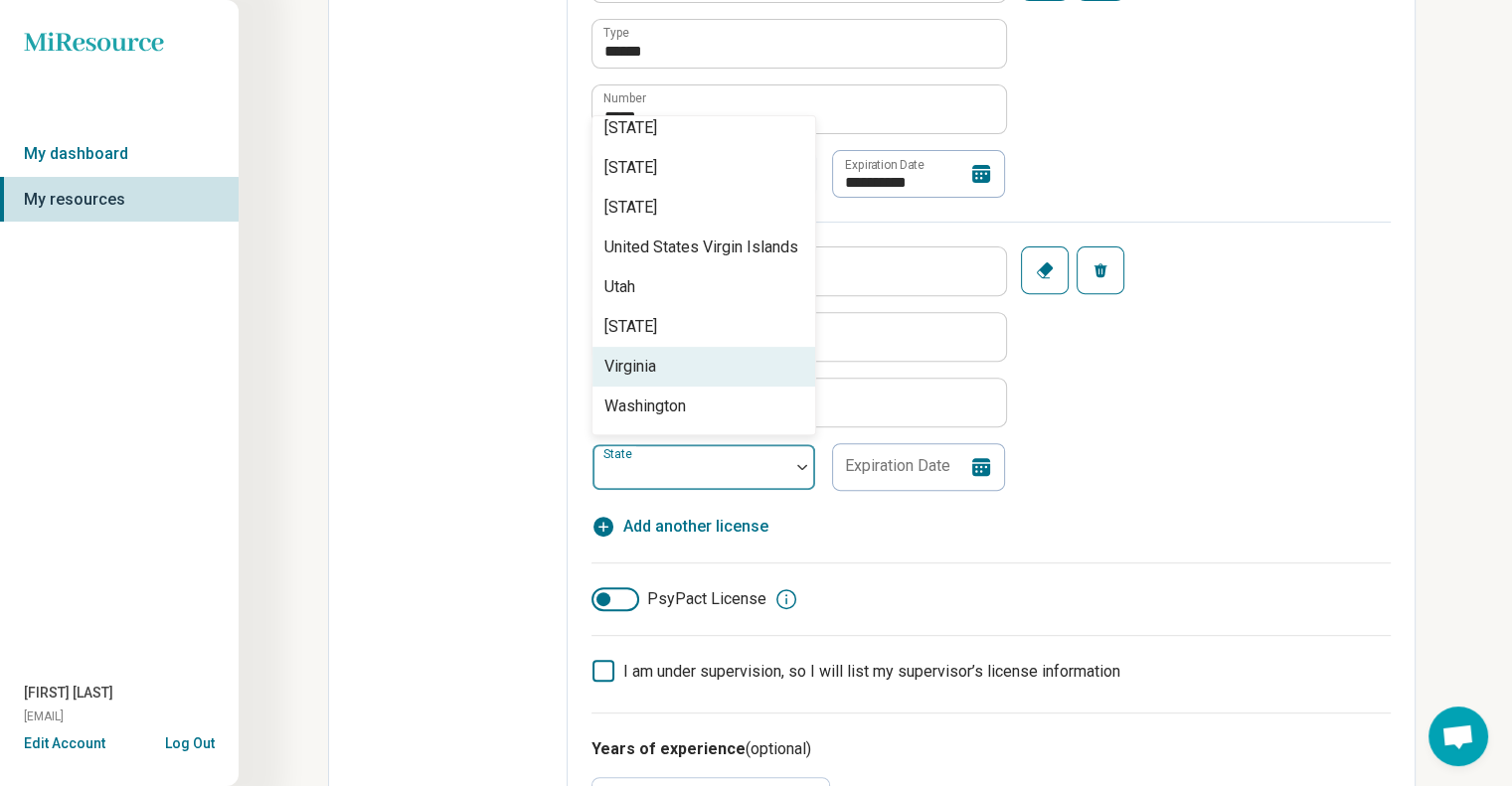click on "Virginia" at bounding box center [630, 367] 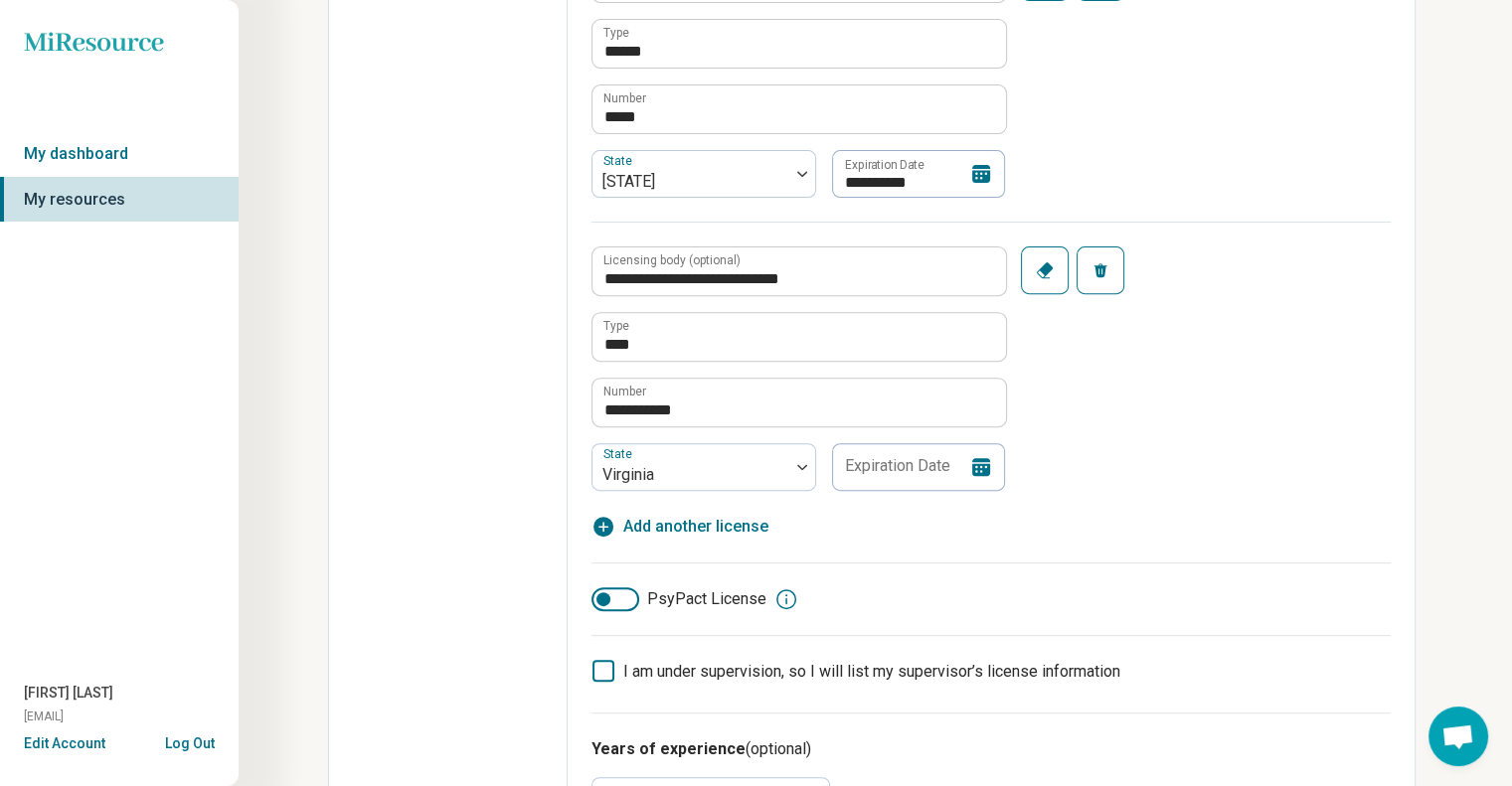 click 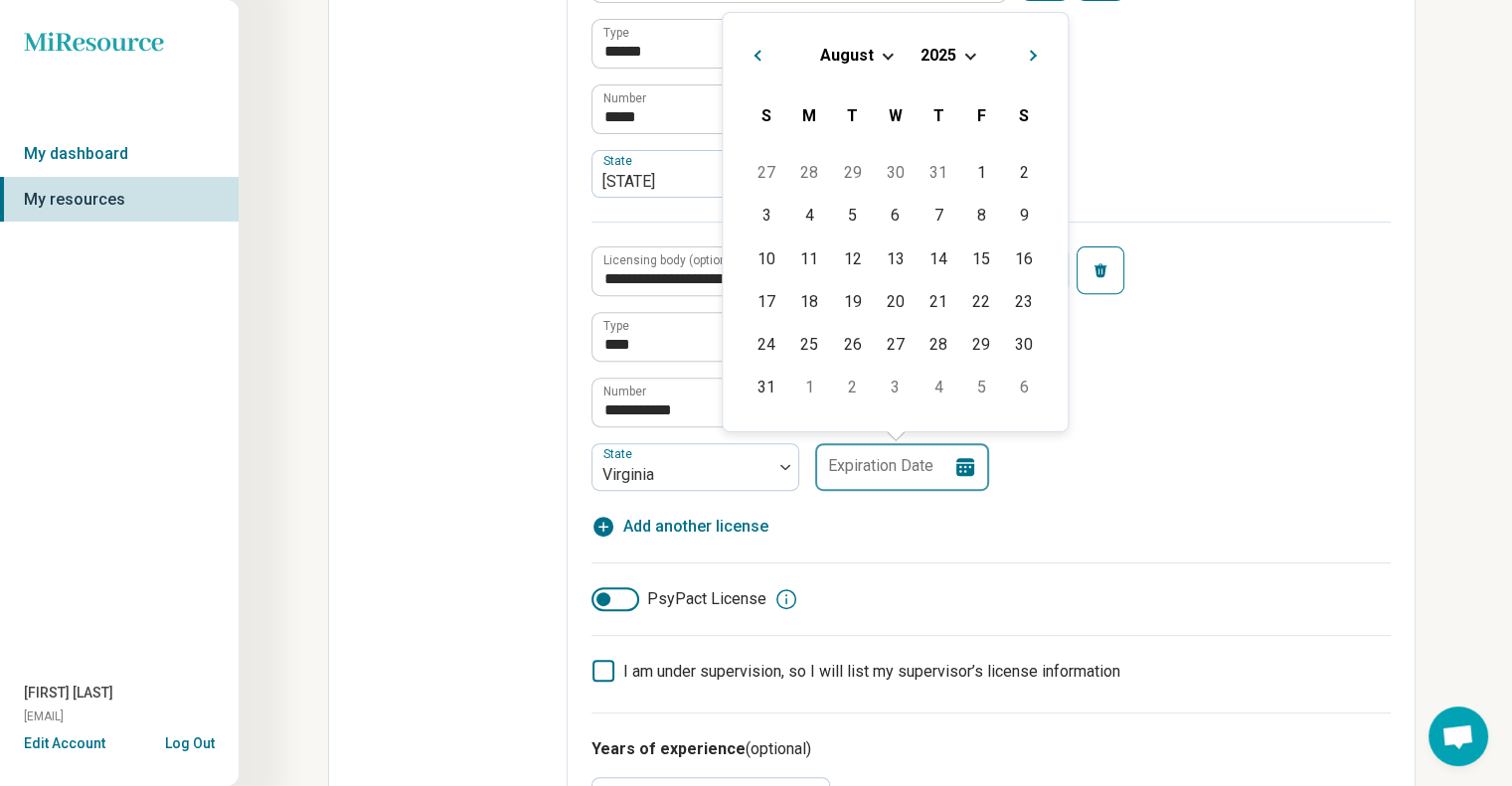 click on "Expiration Date" at bounding box center [902, 467] 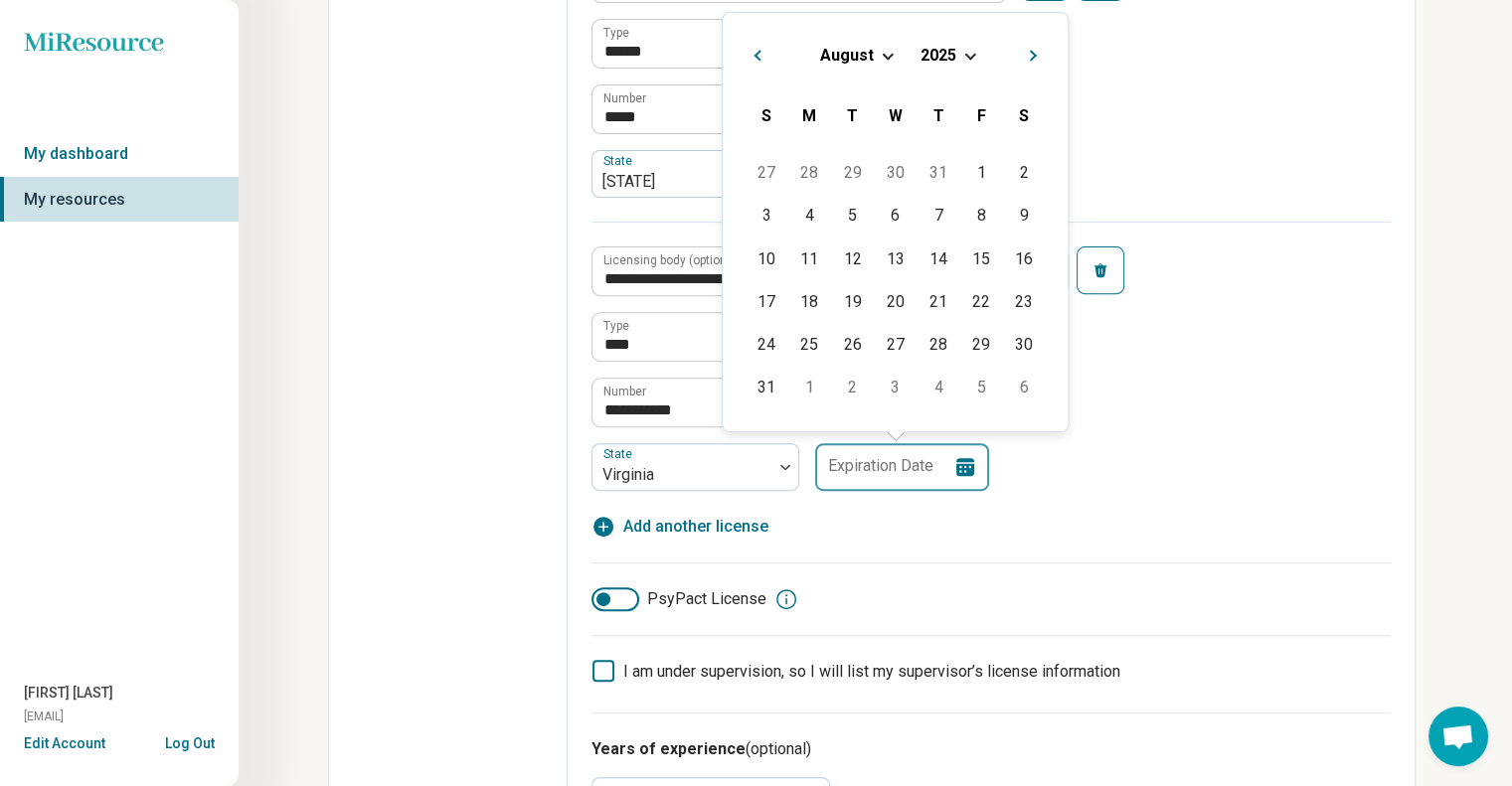 click on "Expiration Date" at bounding box center [902, 467] 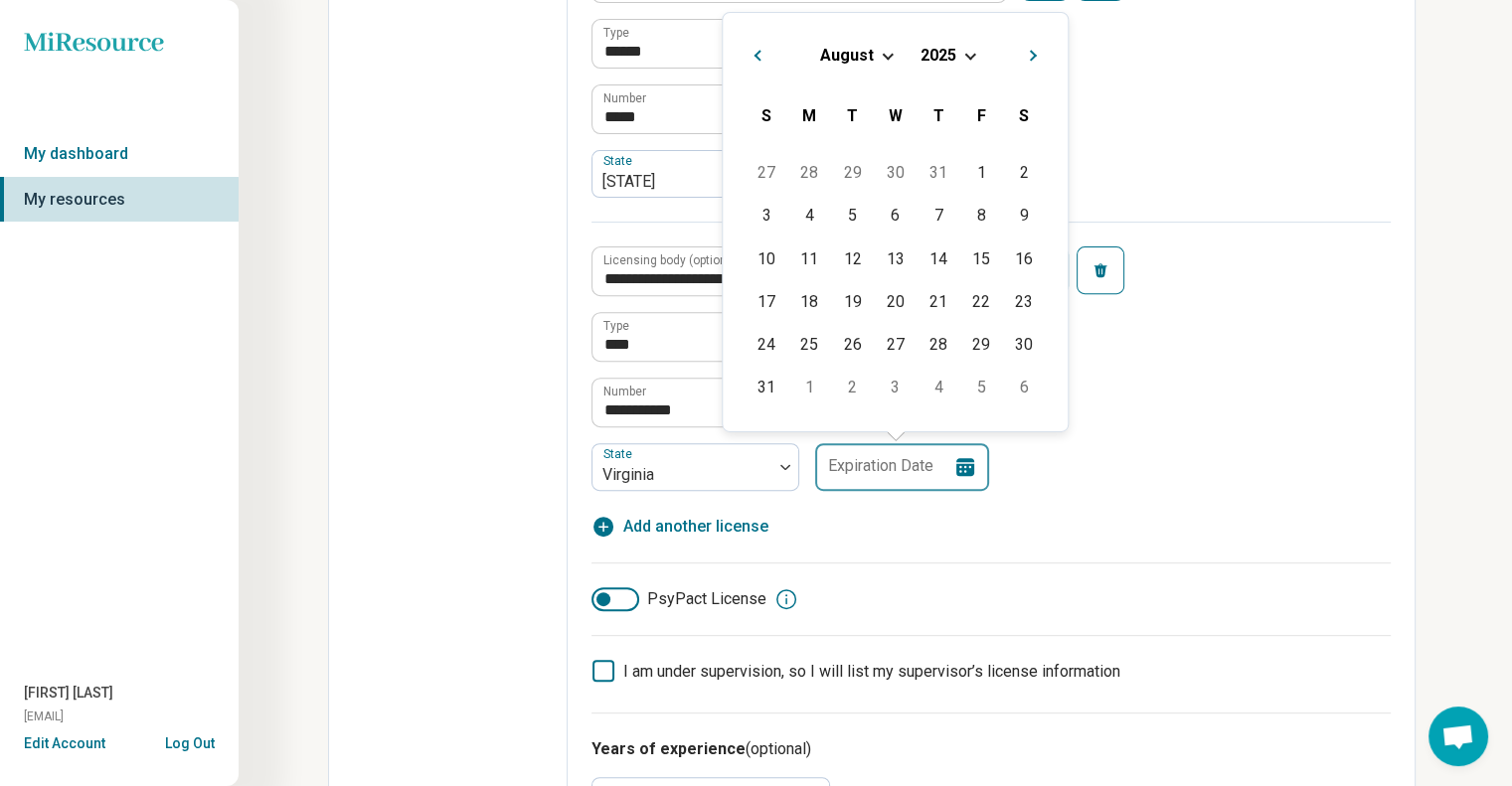 click on "Expiration Date" at bounding box center (902, 467) 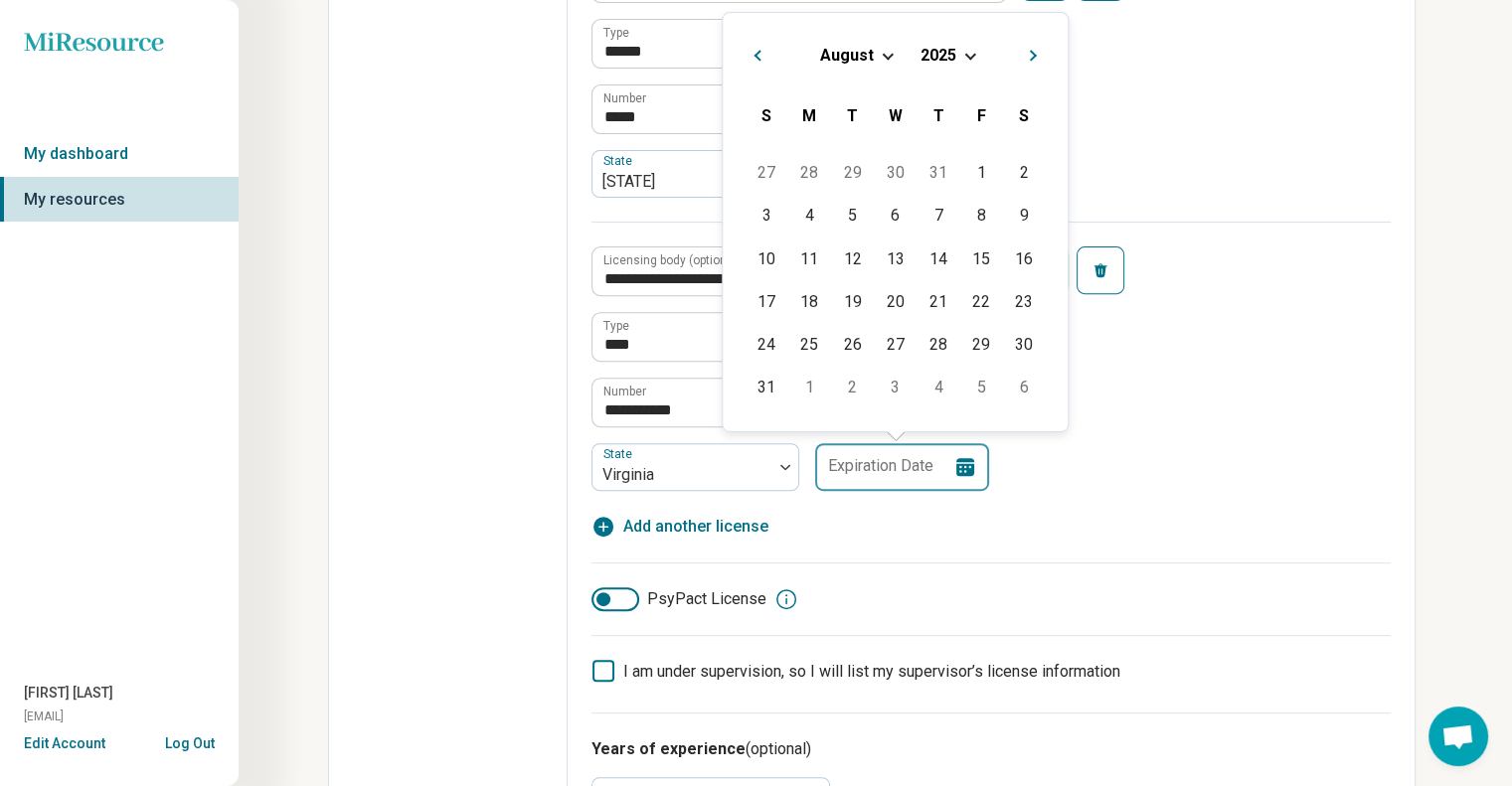 click on "Expiration Date" at bounding box center (902, 467) 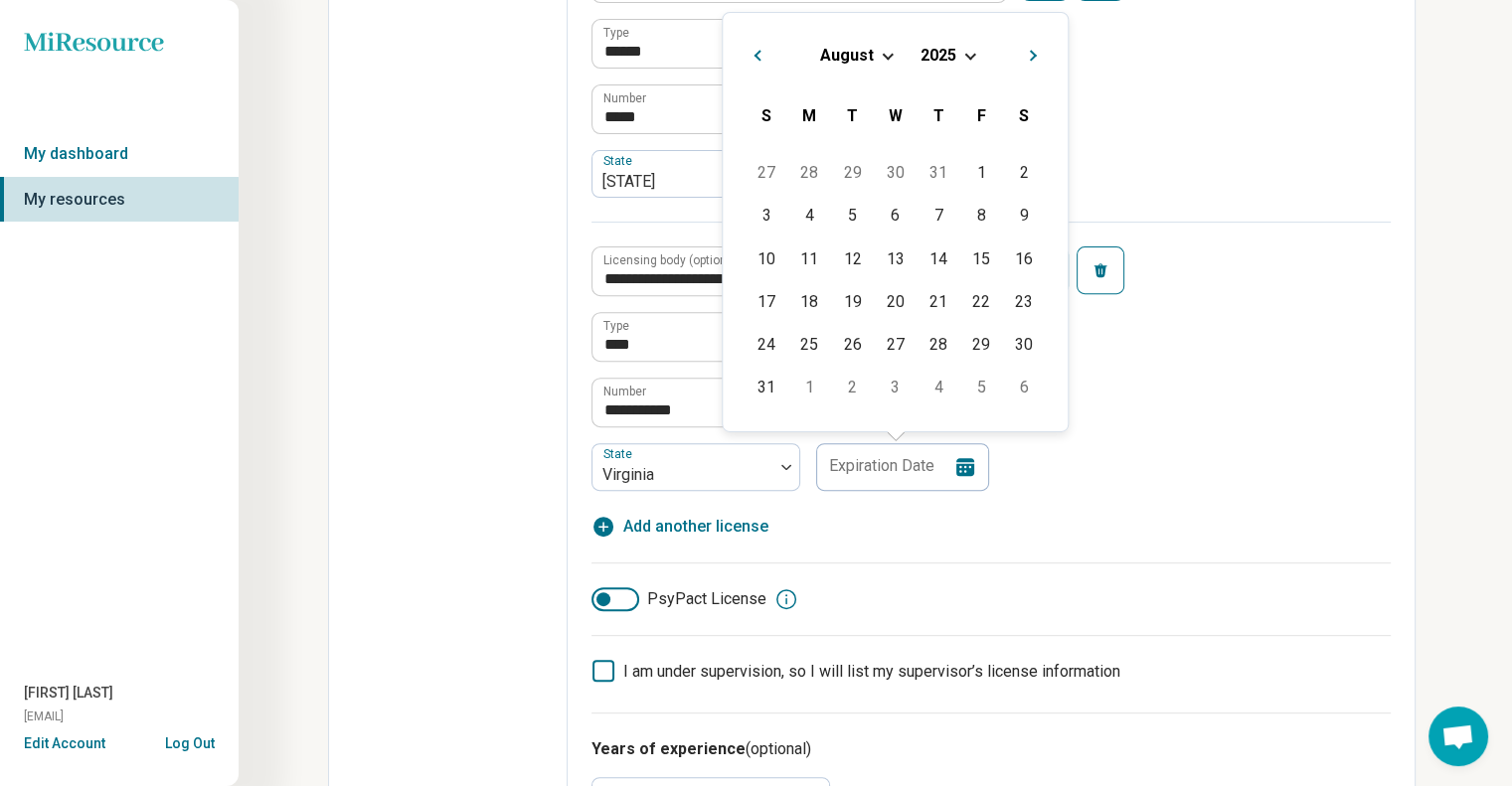 click on "[LICENSING_BODY] [TYPE] [NUMBER] [STATE] [EXPIRATION_DATE] [LICENSING_BODY] [TYPE] [NUMBER] [STATE] [EXPIRATION_DATE] [LICENSING_BODY] [TYPE] [NUMBER] [STATE] [EXPIRATION_DATE] [DATE] [DATE]" at bounding box center [991, 99] 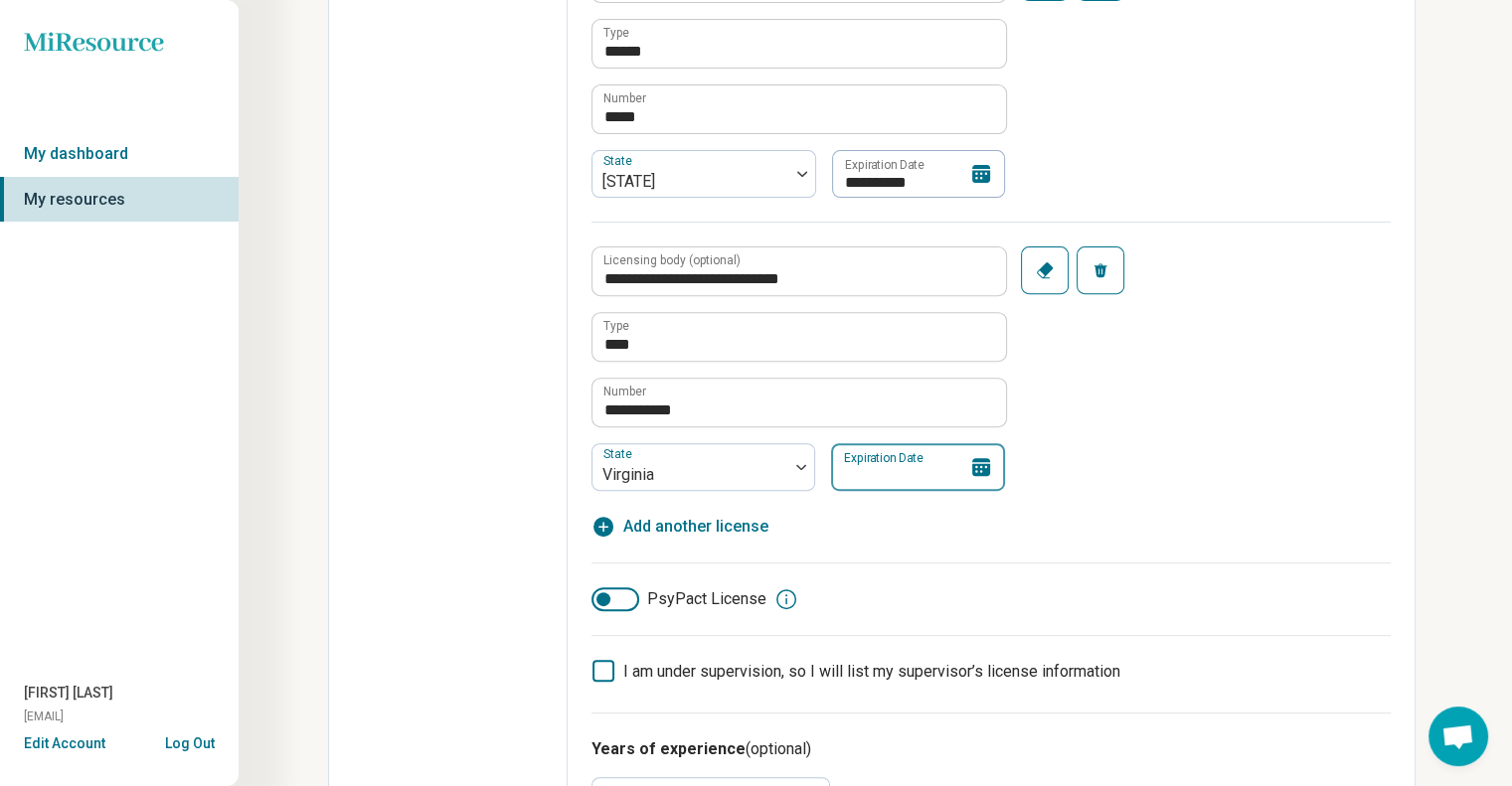 click on "Expiration Date" at bounding box center [918, 467] 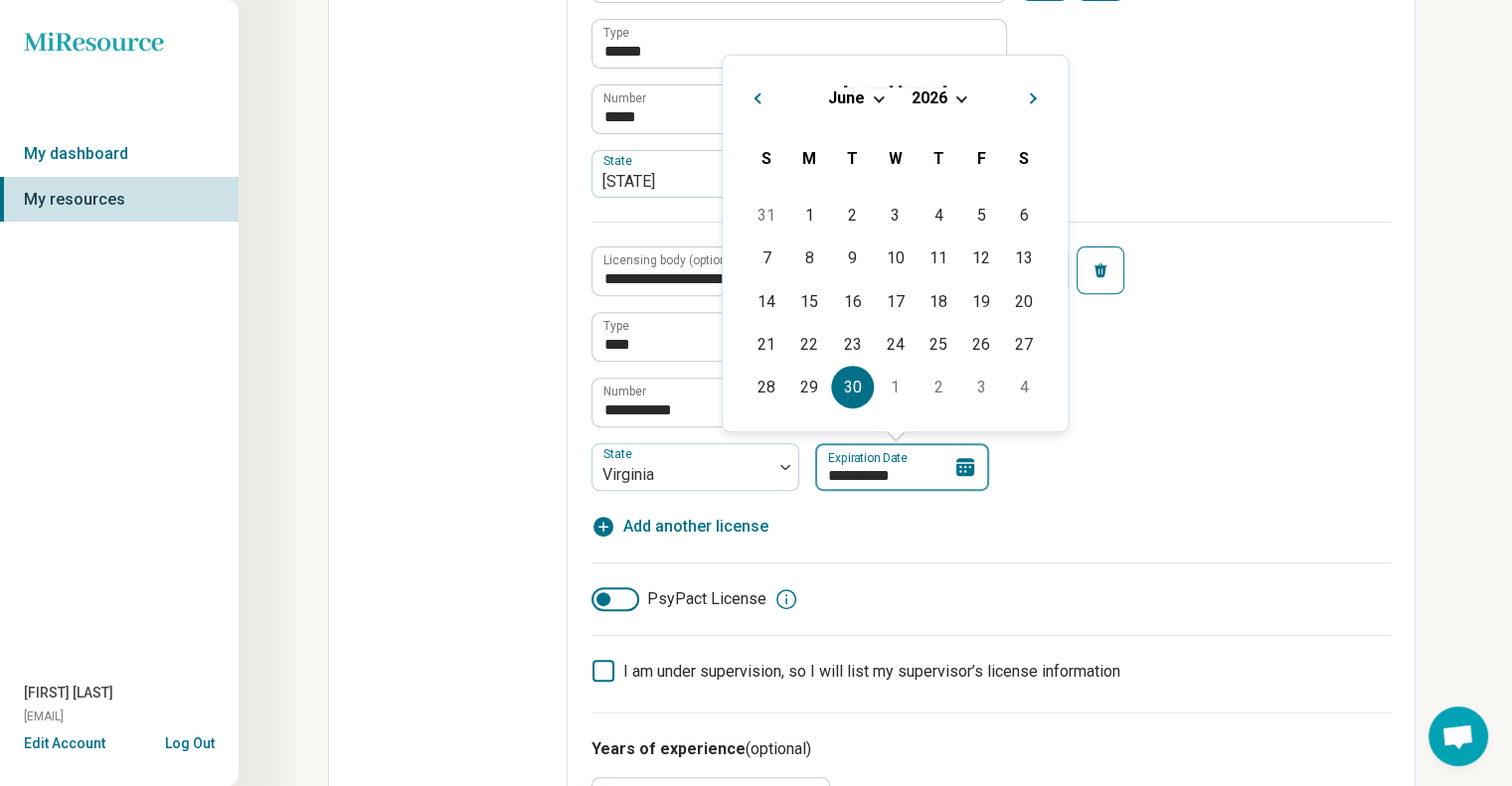 type on "**********" 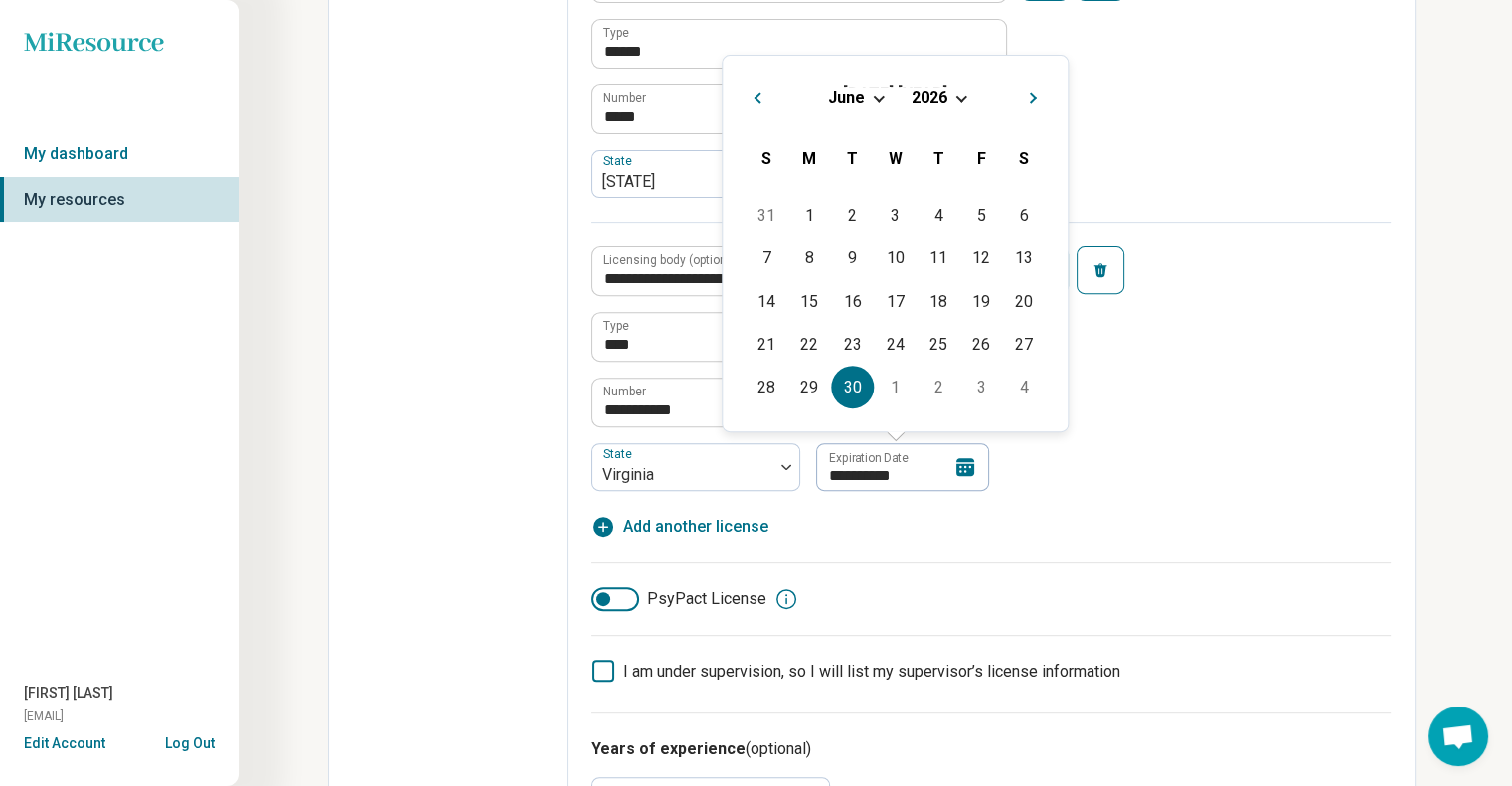 click on "[LICENSING_BODY] [TYPE] [NUMBER] [STATE] [EXPIRATION_DATE] [DATE] [DATE]" at bounding box center (991, 356) 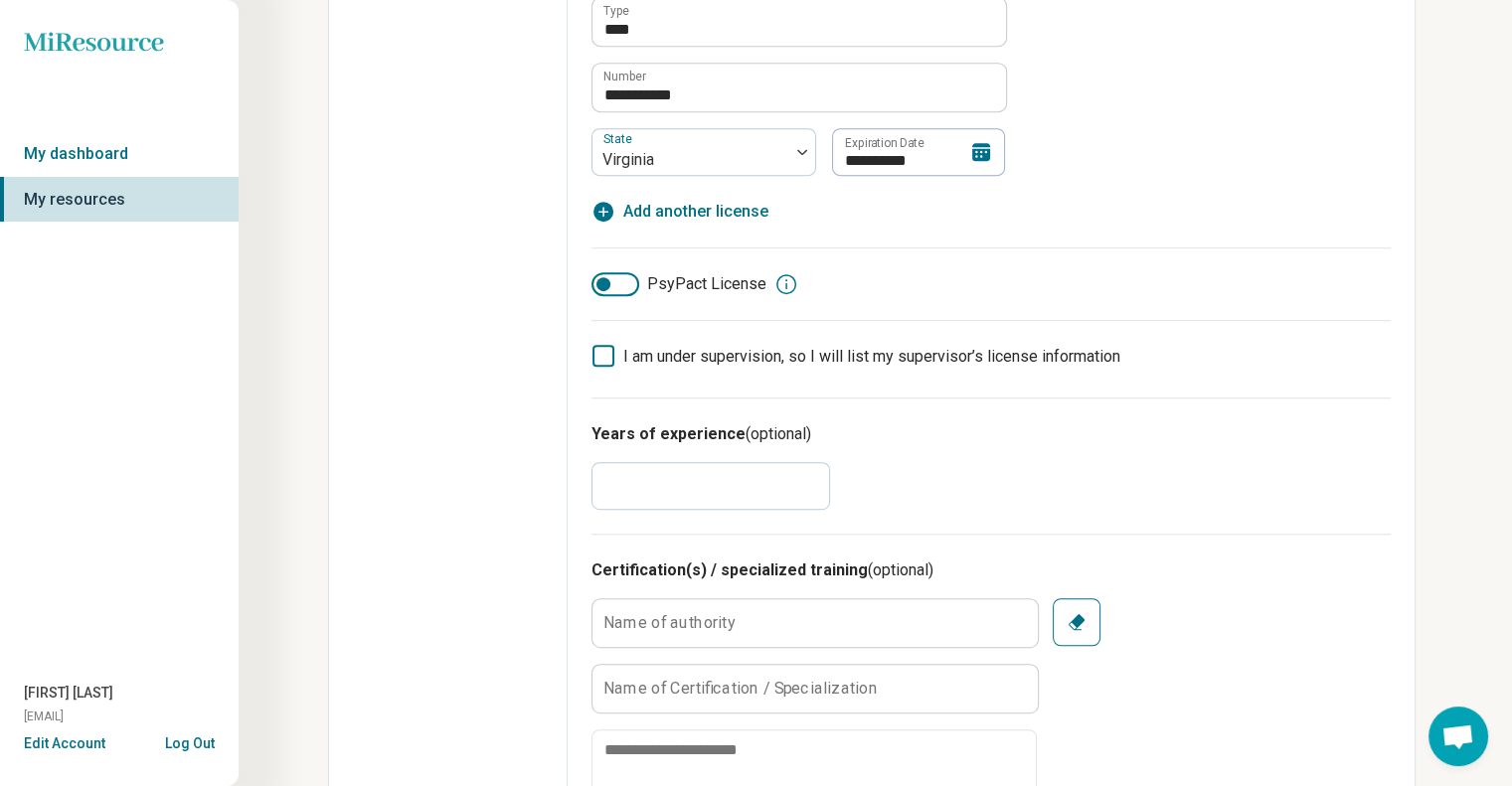 scroll, scrollTop: 1090, scrollLeft: 0, axis: vertical 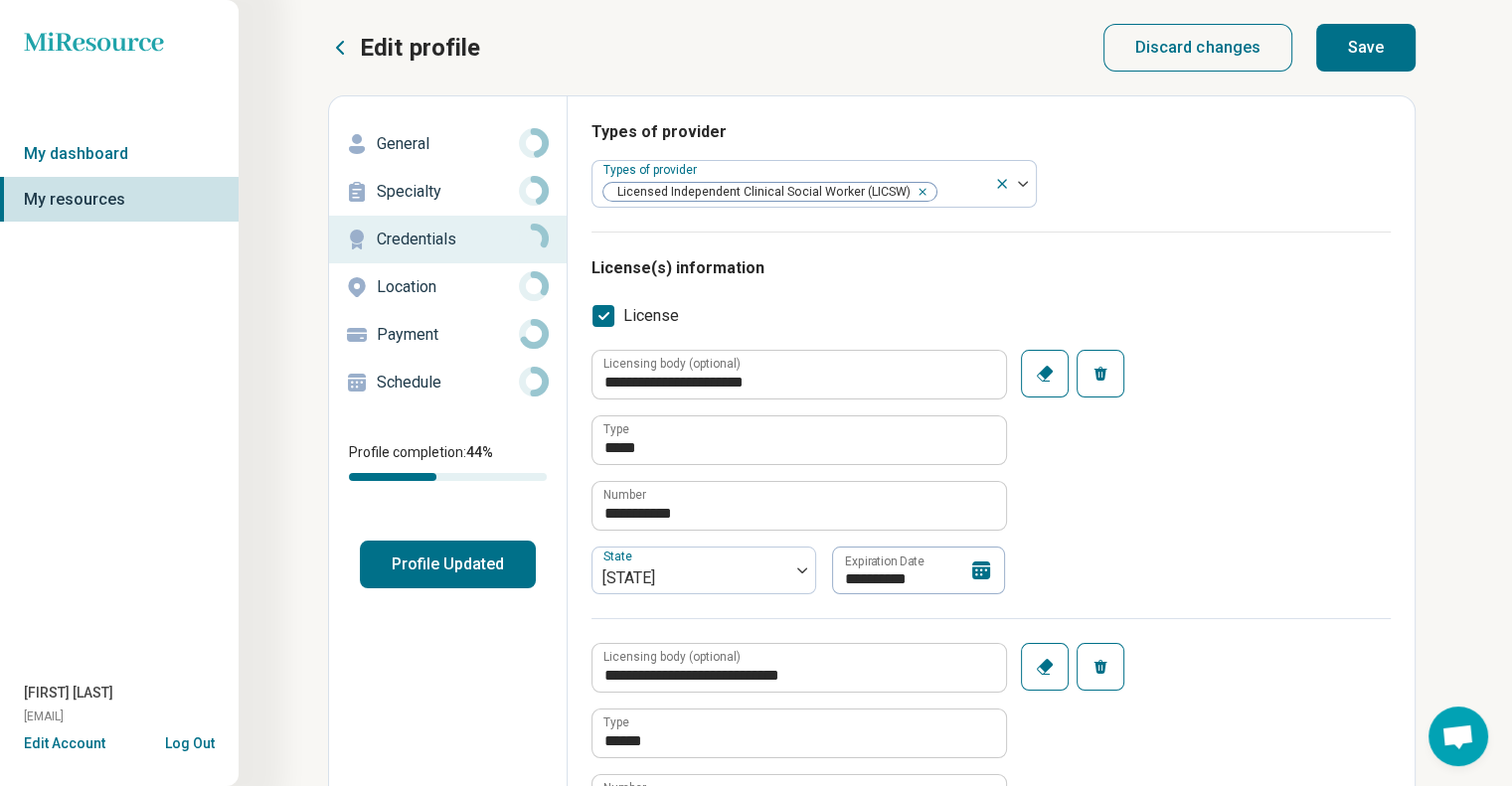 click on "Save" at bounding box center [1366, 48] 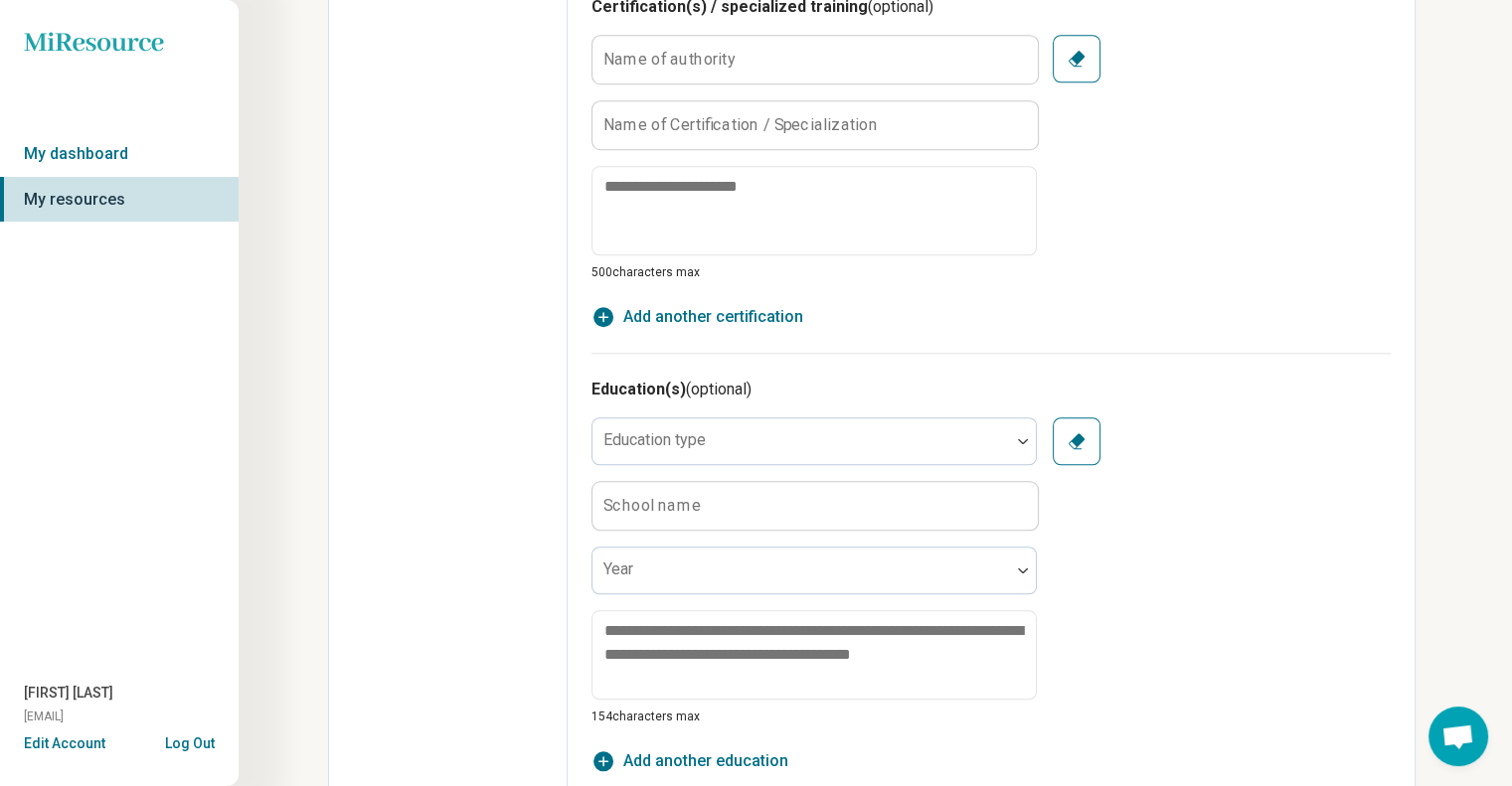 scroll, scrollTop: 1602, scrollLeft: 0, axis: vertical 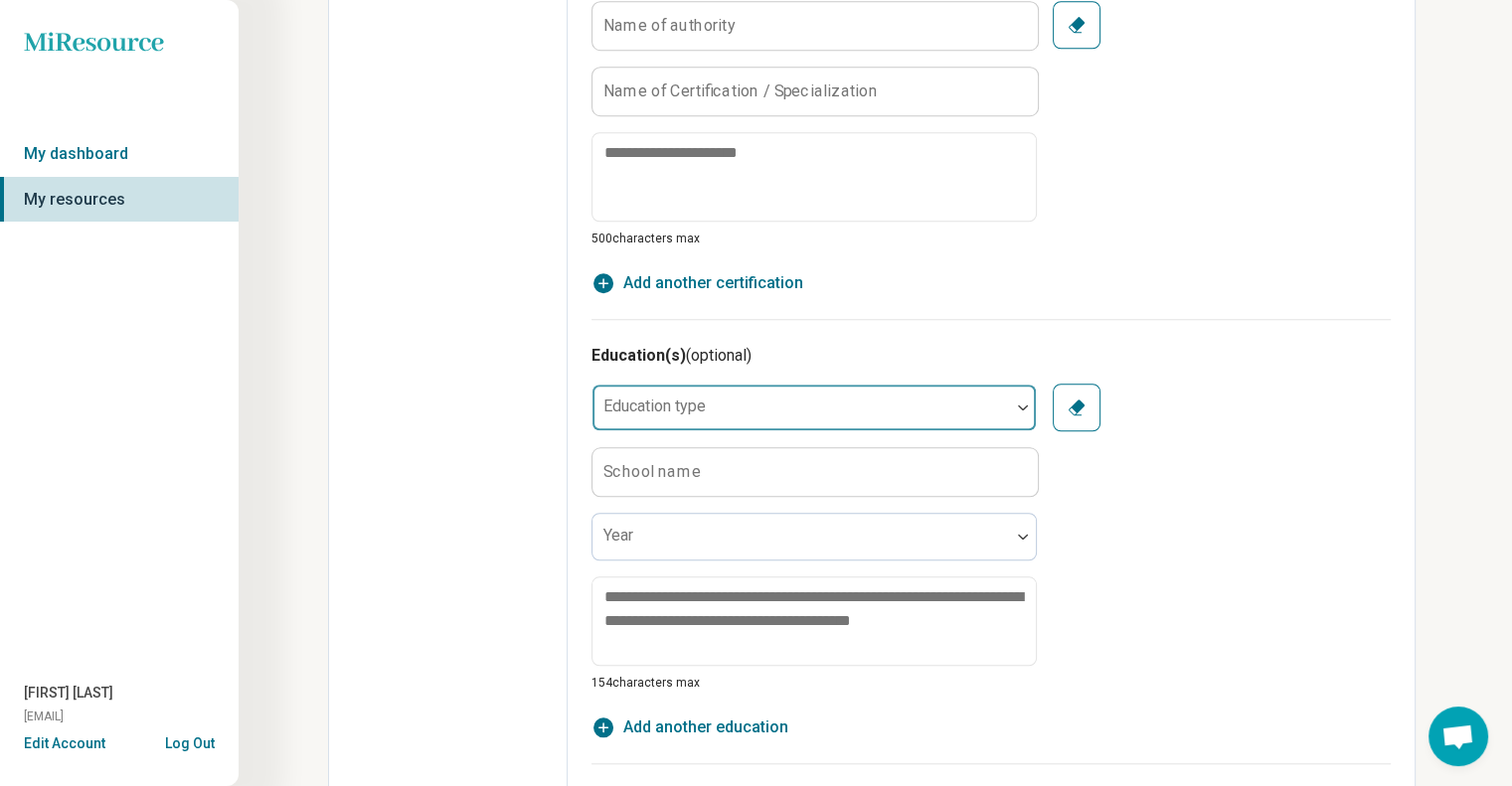 click at bounding box center (1023, 407) 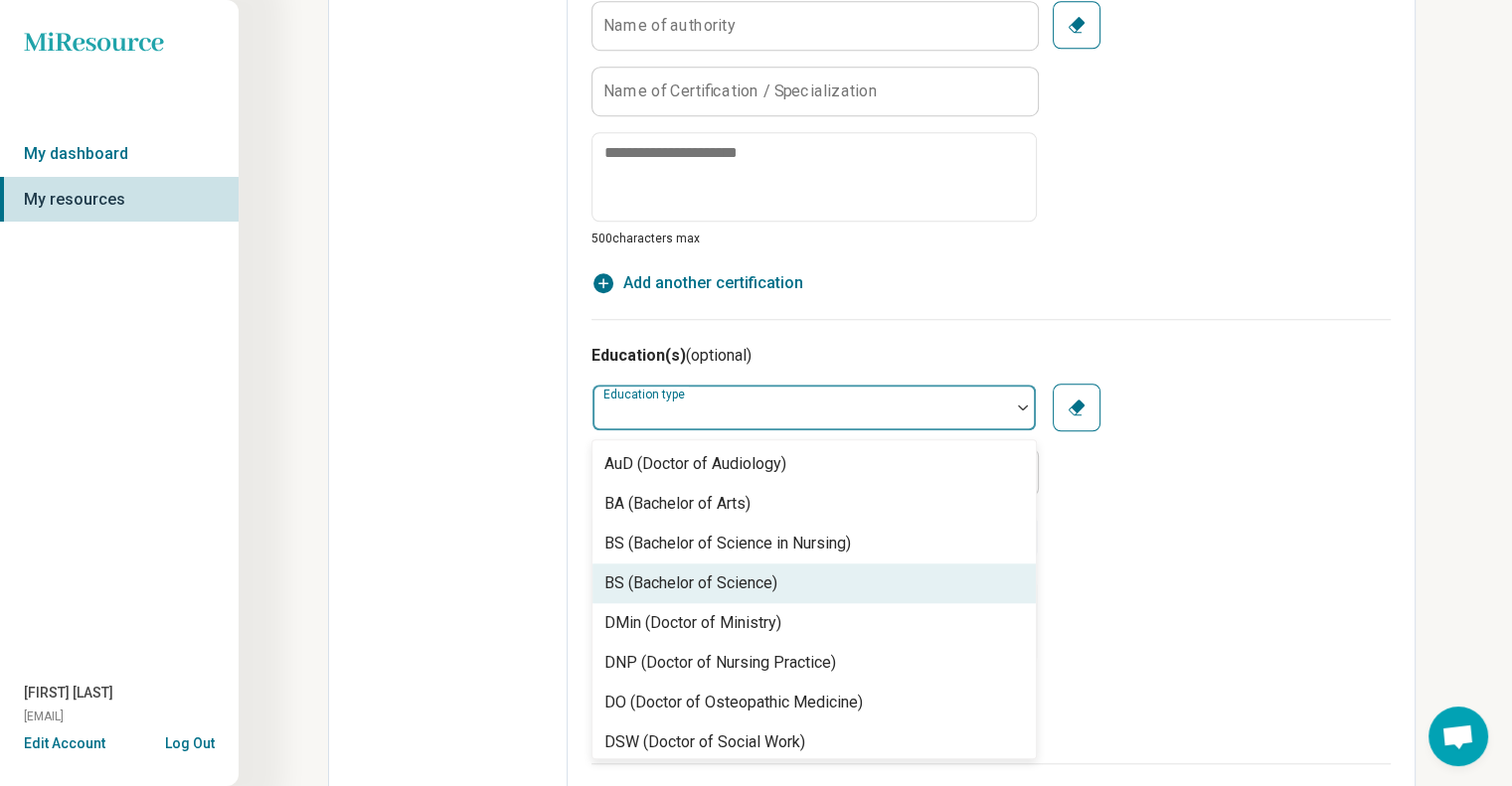 click on "BS (Bachelor of Science)" at bounding box center (691, 583) 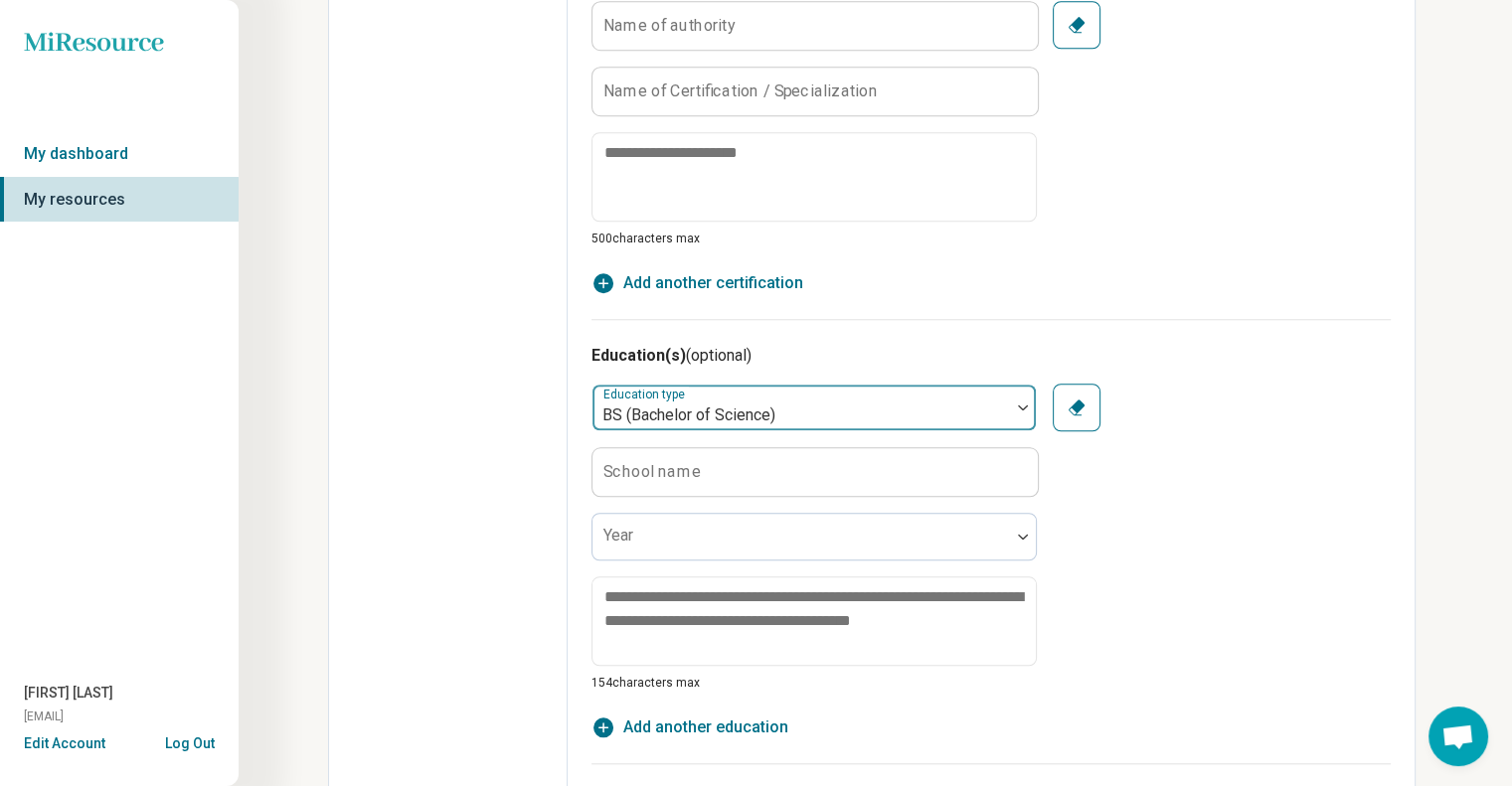 click at bounding box center (1023, 407) 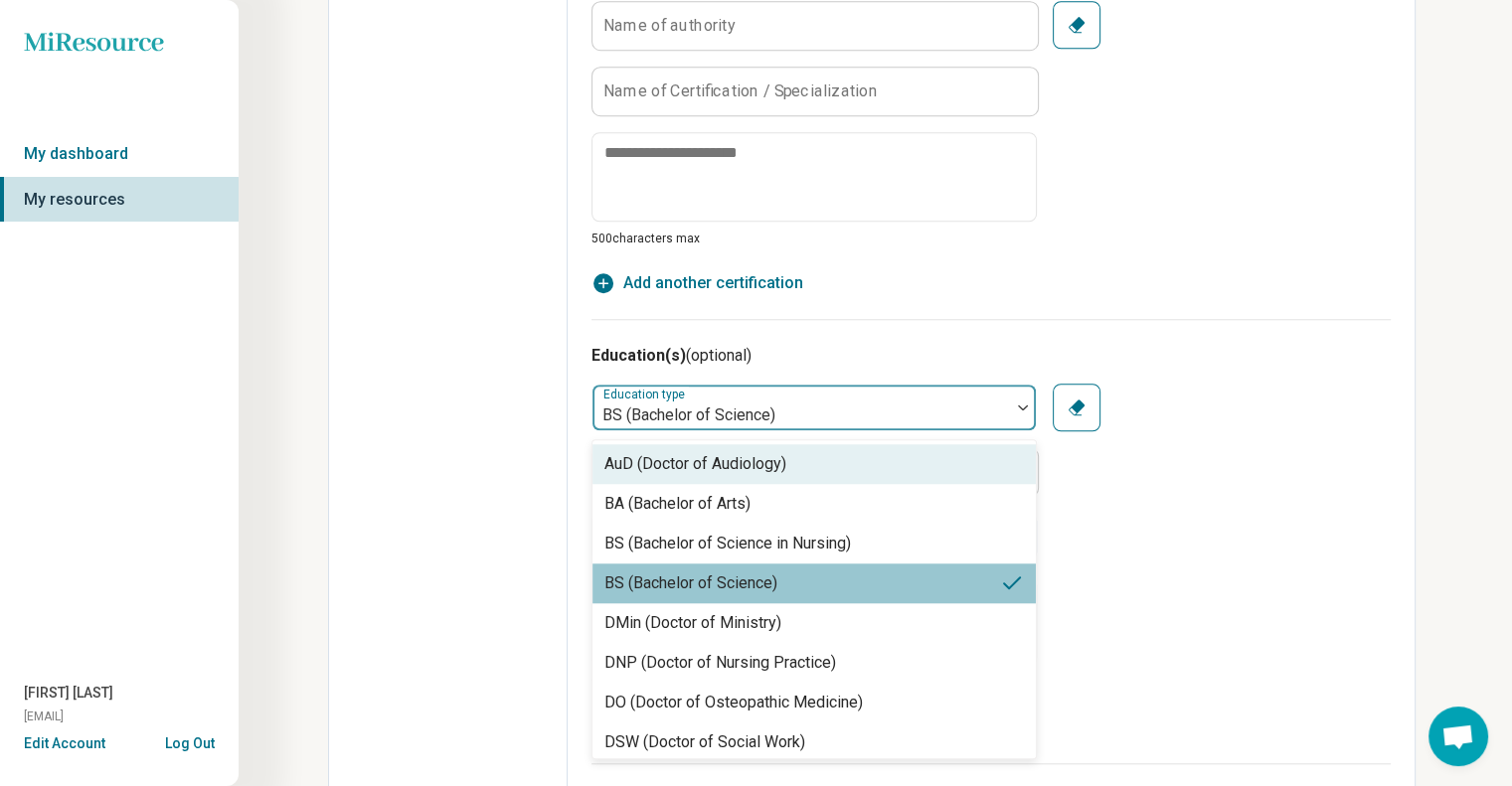 click on "Clear" at bounding box center [1077, 407] 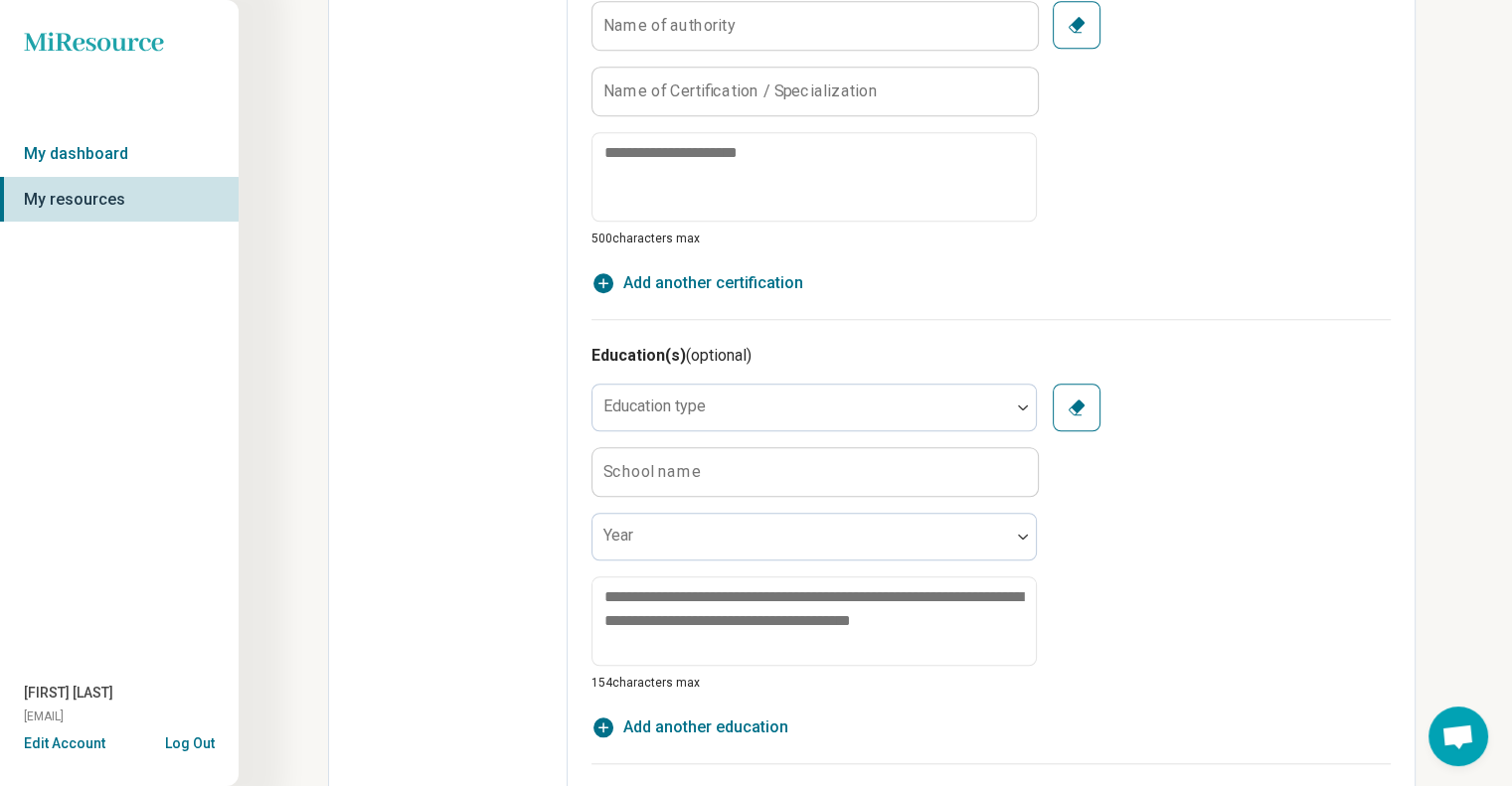 click on "Education type School name Year 154 characters max Clear" at bounding box center [991, 538] 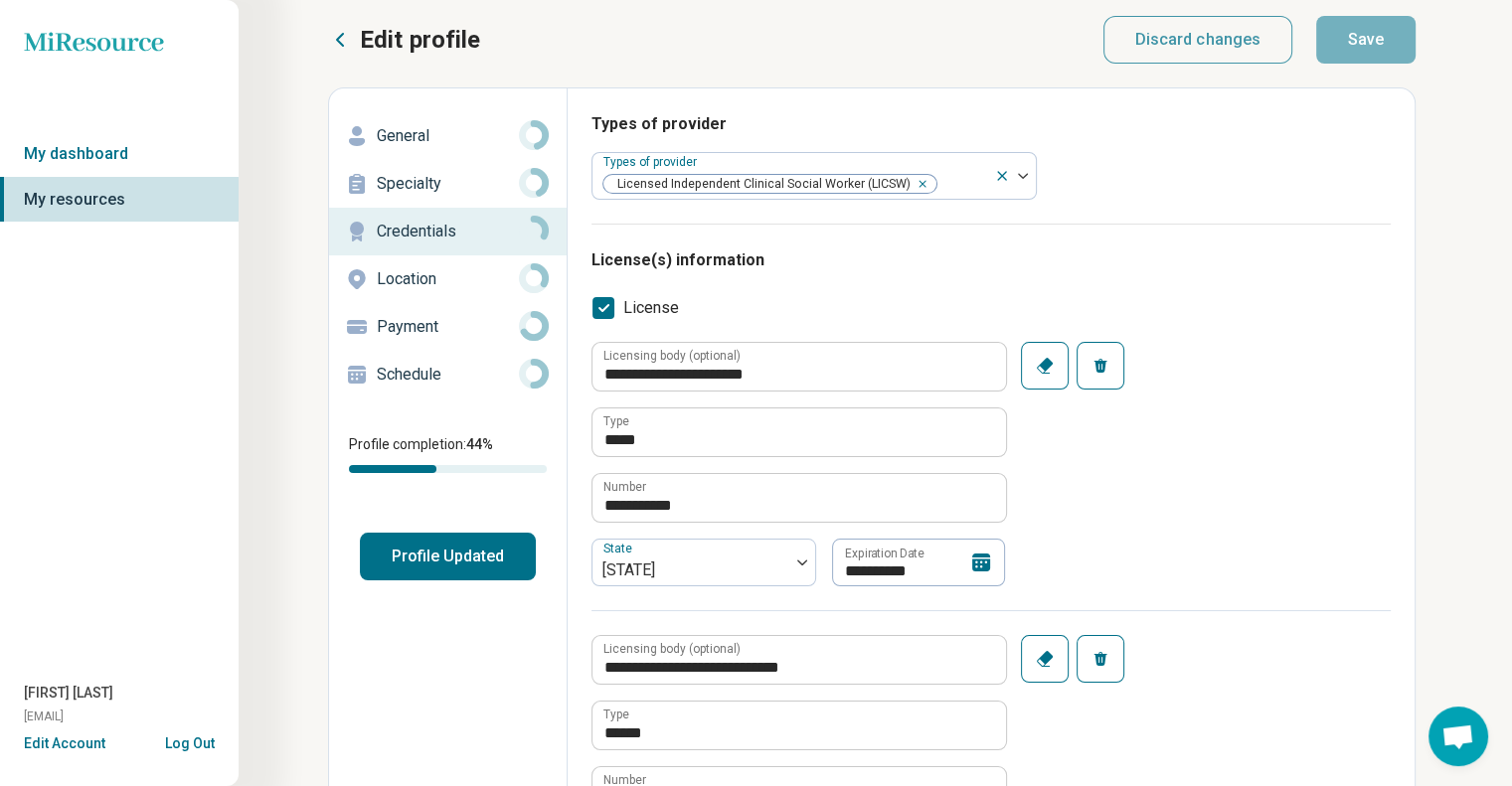 scroll, scrollTop: 0, scrollLeft: 0, axis: both 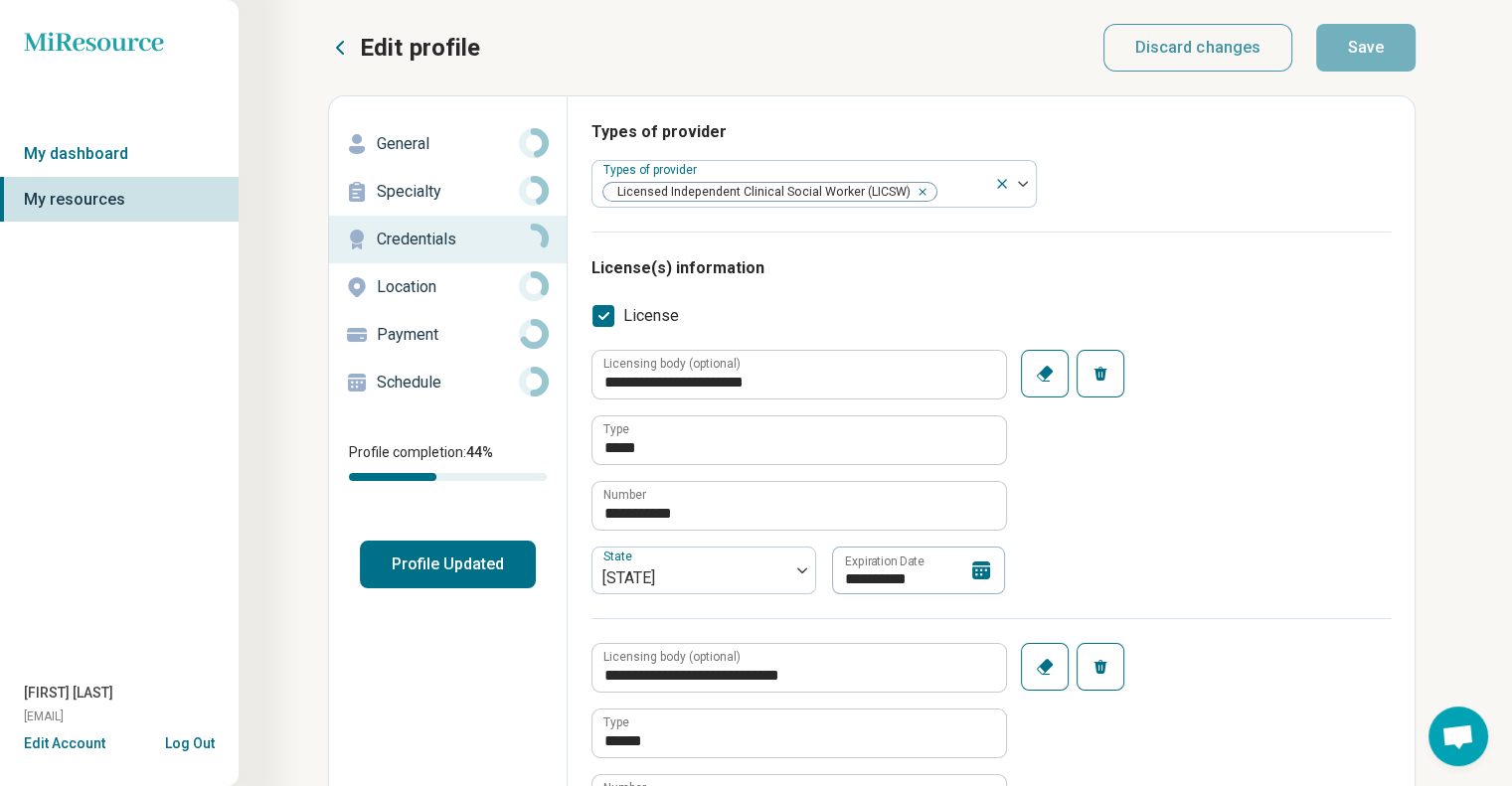 click on "Log Out" at bounding box center (190, 741) 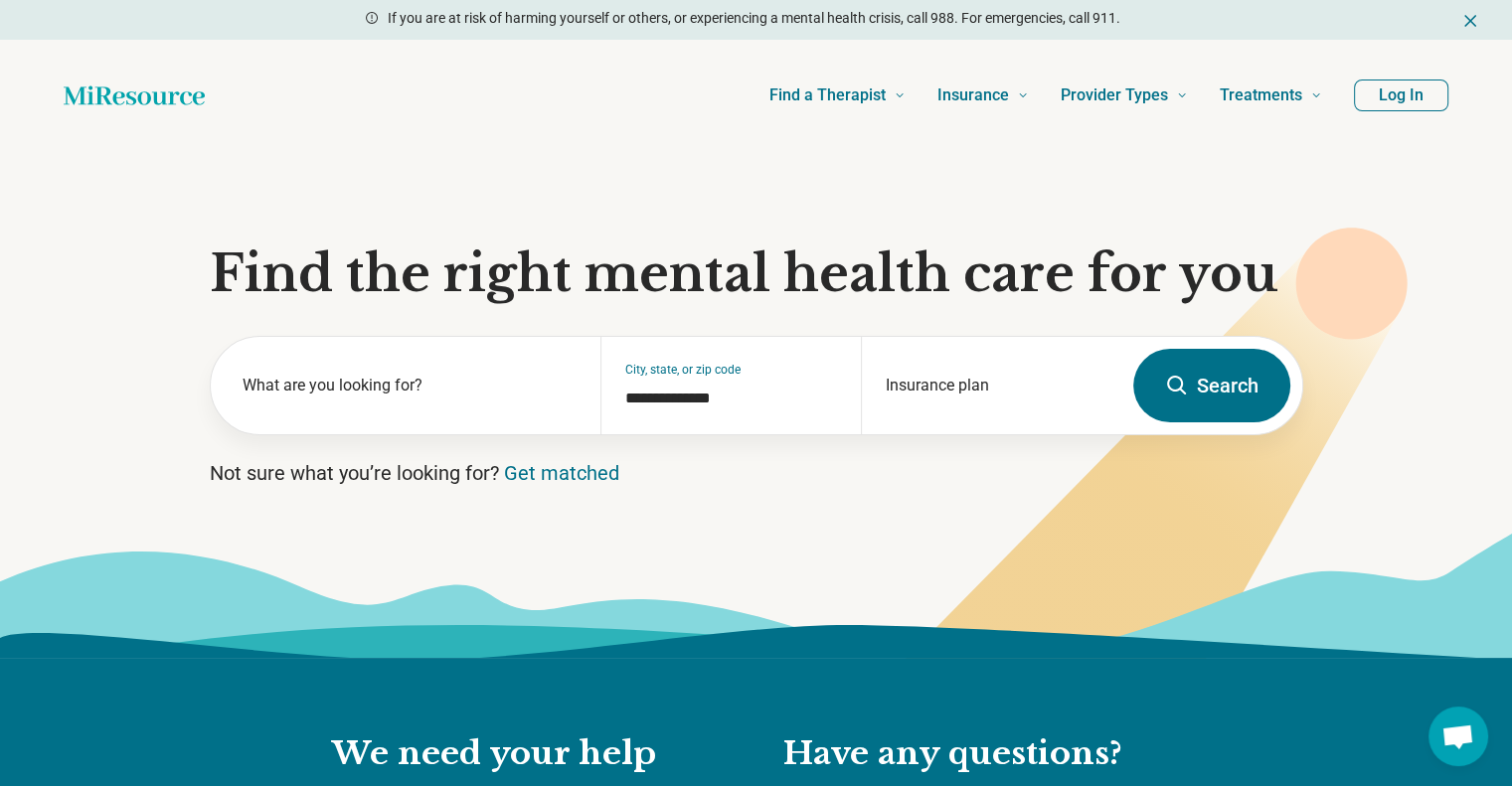 click on "We need your help Help us create a free AI-based guide that matches you to the right mental healthcare. Fill out an anonymous 10 min questionnaire. Contribute to science Have any questions? Browse our guide on how to use your insurance and what to expect. Learning Center" at bounding box center [756, 858] 